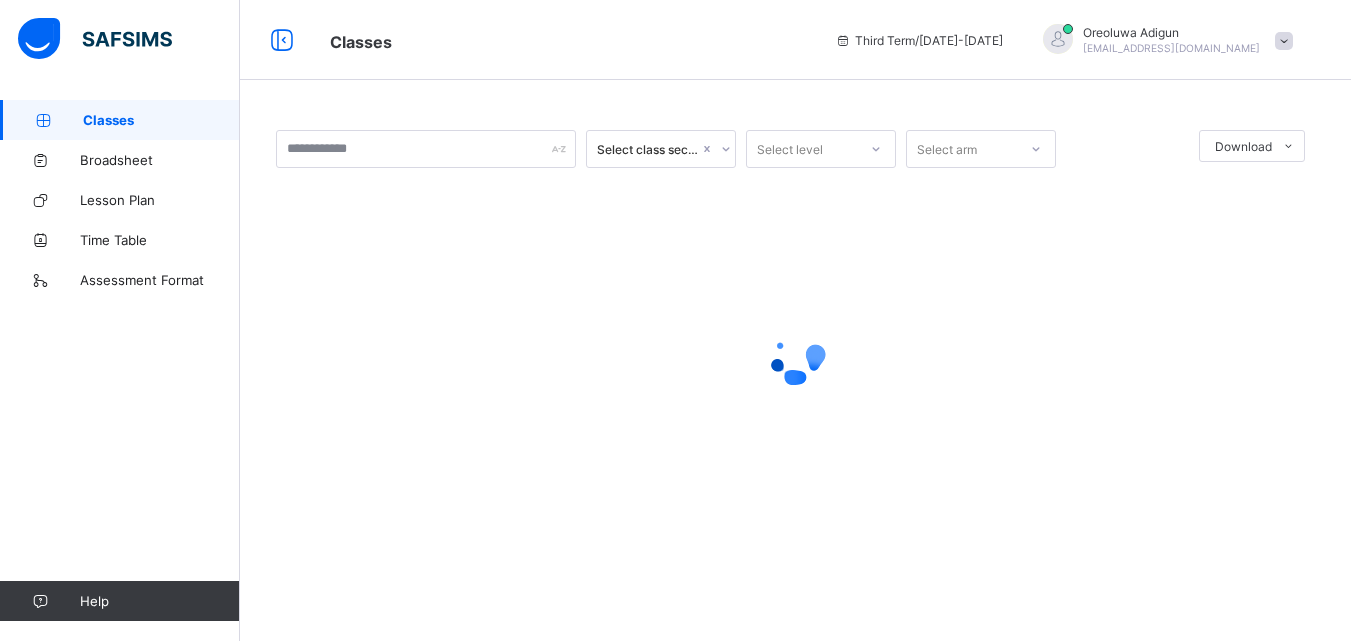 scroll, scrollTop: 0, scrollLeft: 0, axis: both 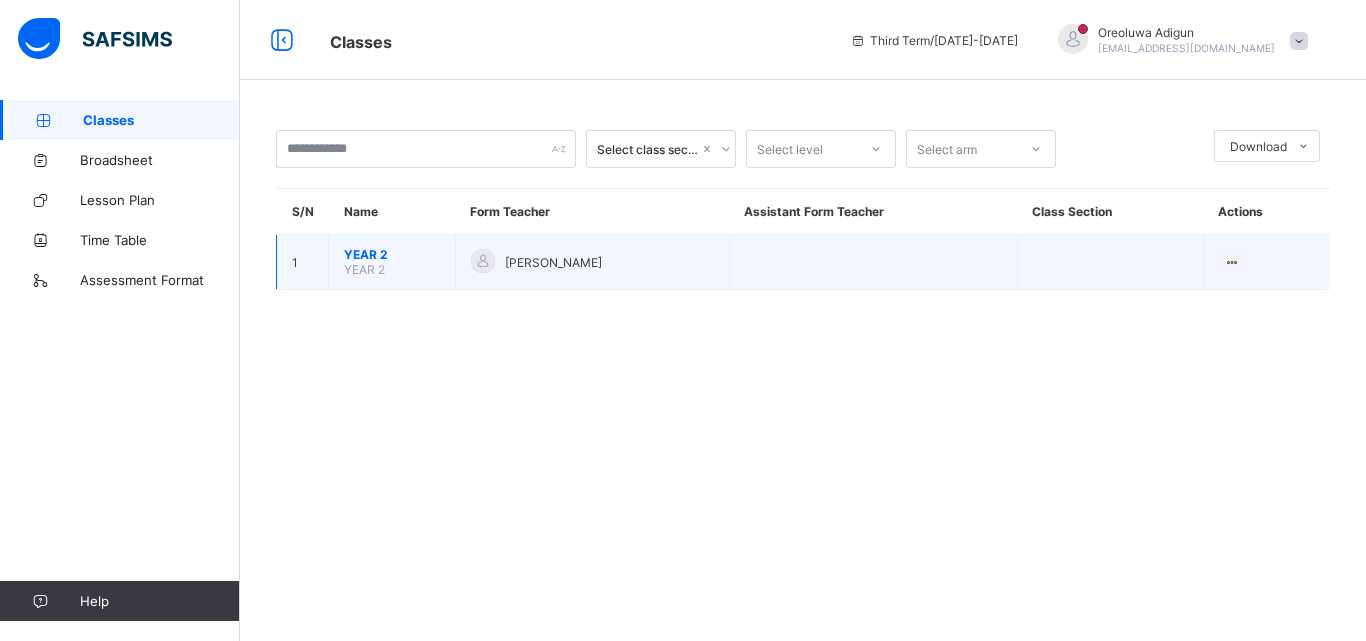 click on "YEAR 2     YEAR 2" at bounding box center [392, 262] 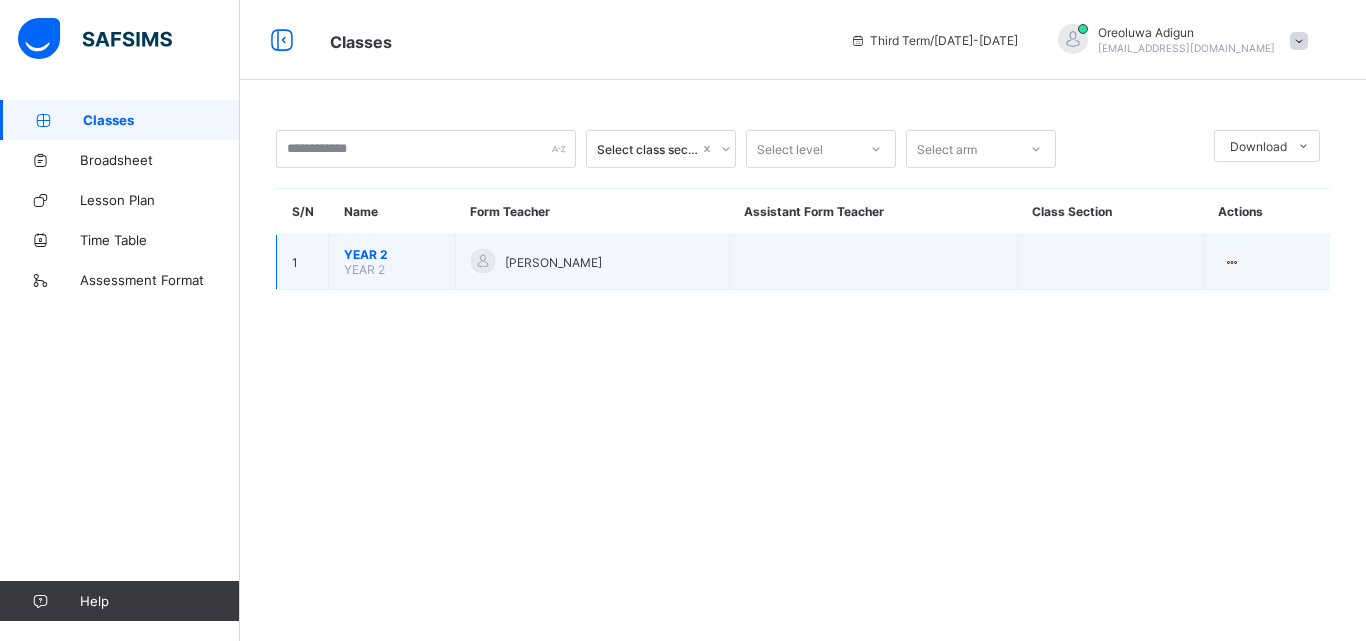 click on "YEAR 2" at bounding box center (392, 254) 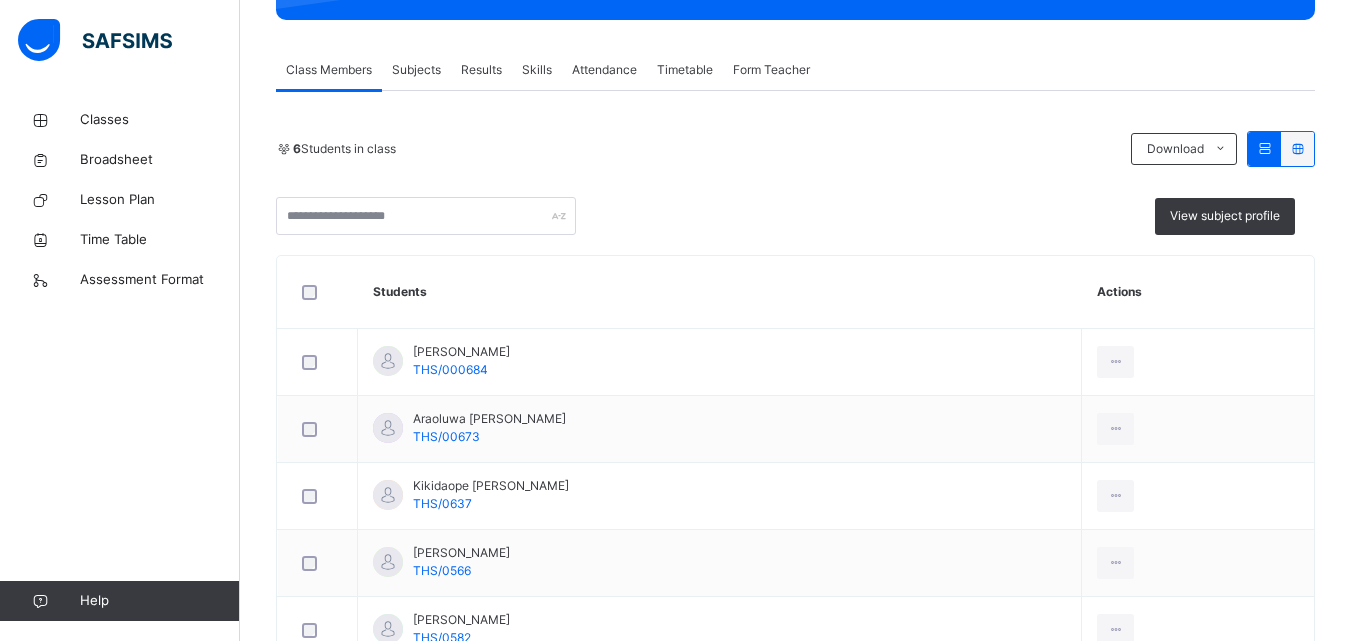 scroll, scrollTop: 400, scrollLeft: 0, axis: vertical 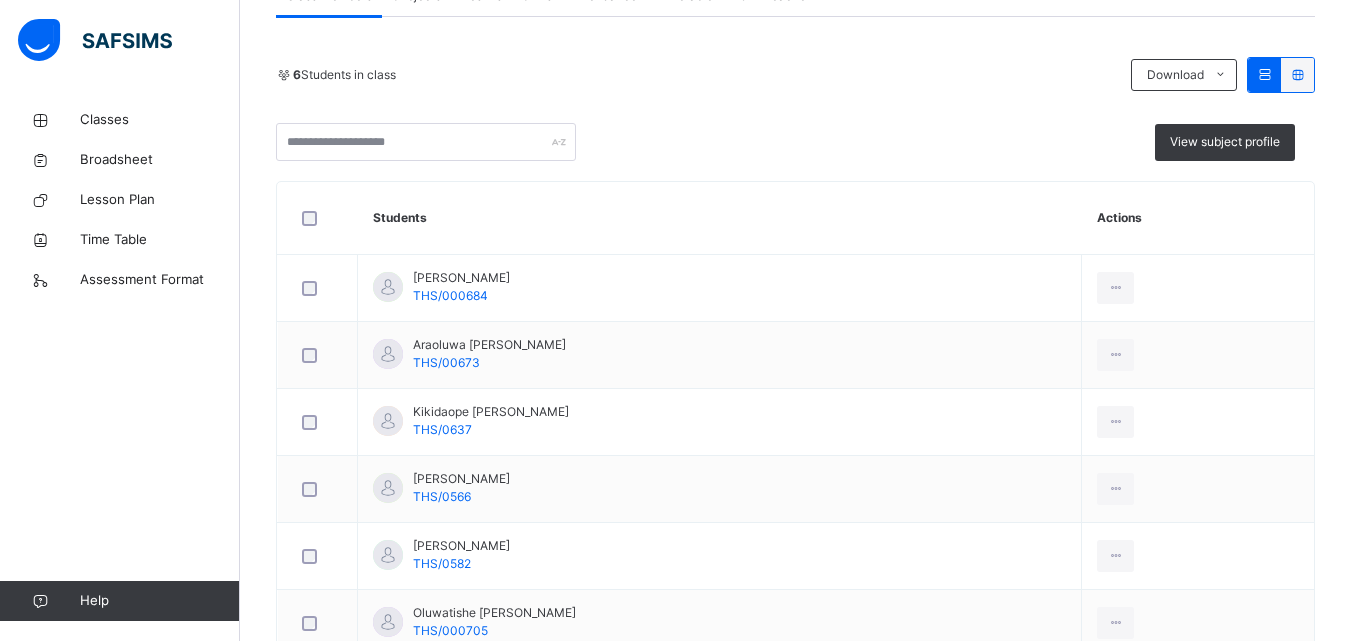 click at bounding box center [1297, 74] 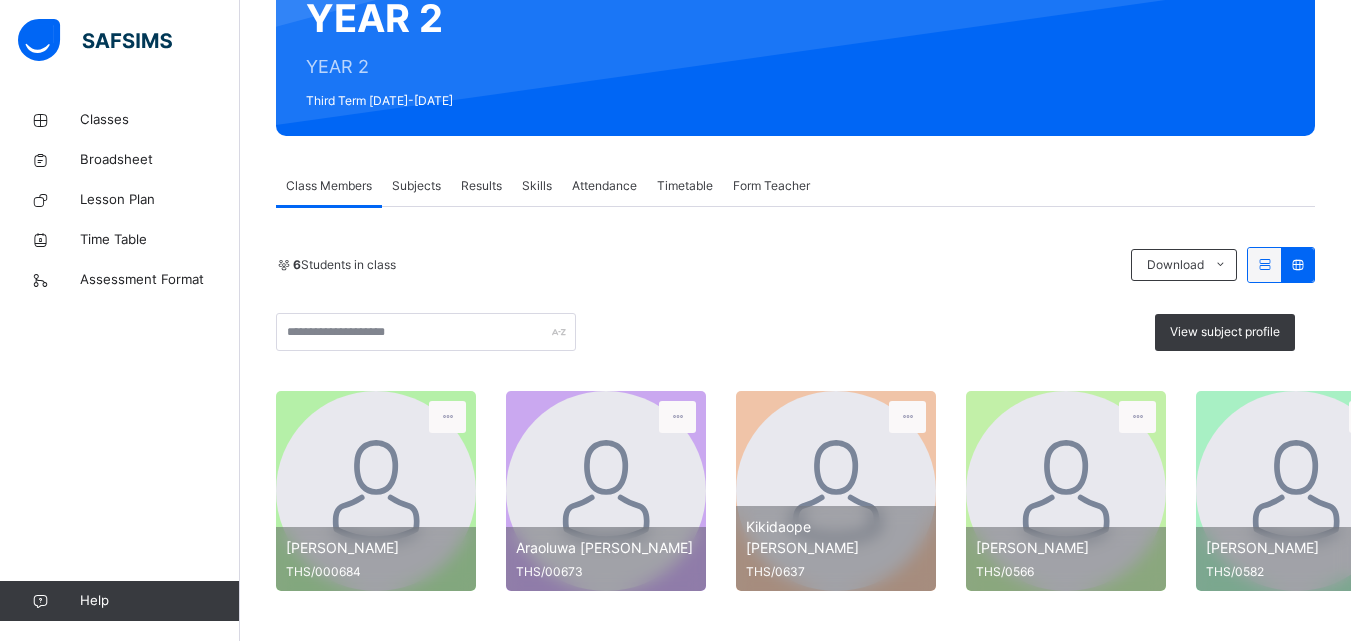 scroll, scrollTop: 210, scrollLeft: 0, axis: vertical 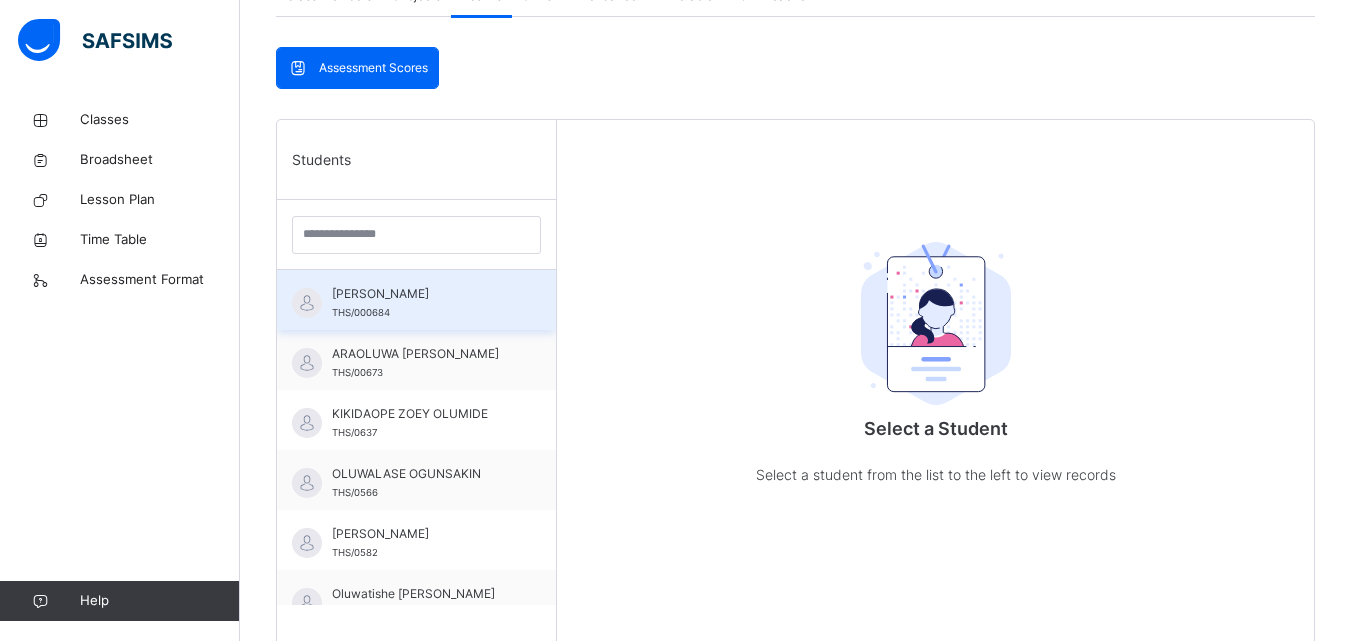 click on "Aminu  Ebitonmo THS/000684" at bounding box center [421, 303] 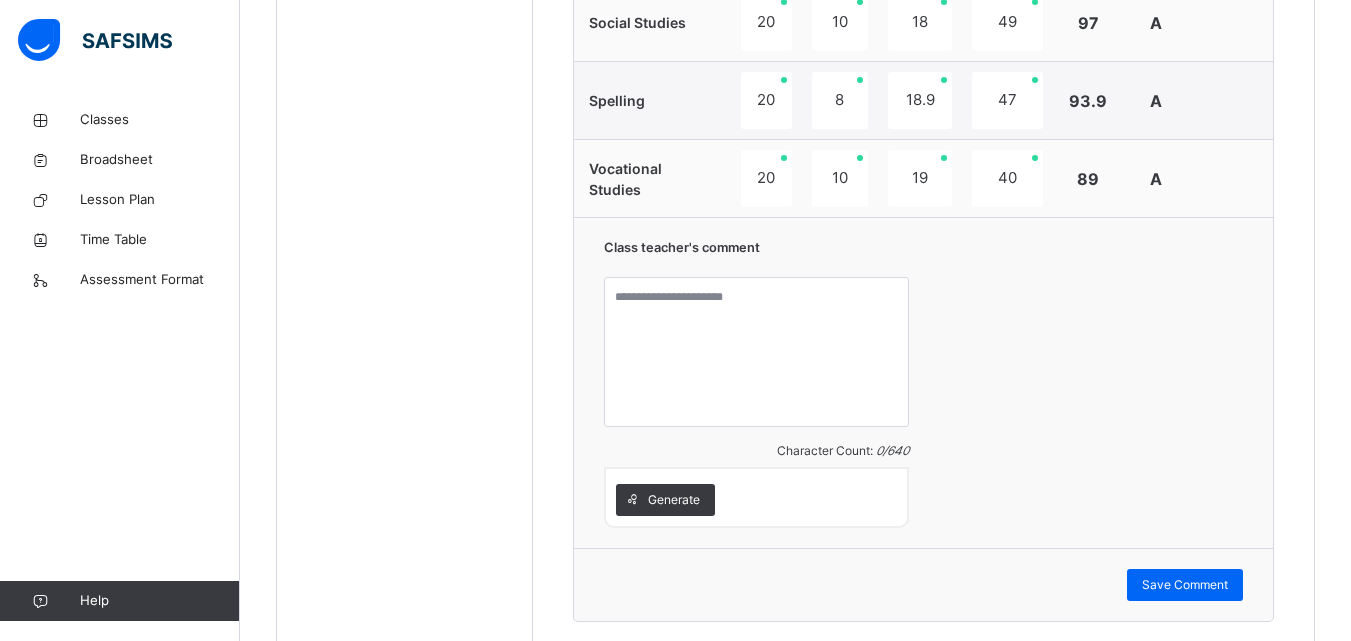 scroll, scrollTop: 1269, scrollLeft: 0, axis: vertical 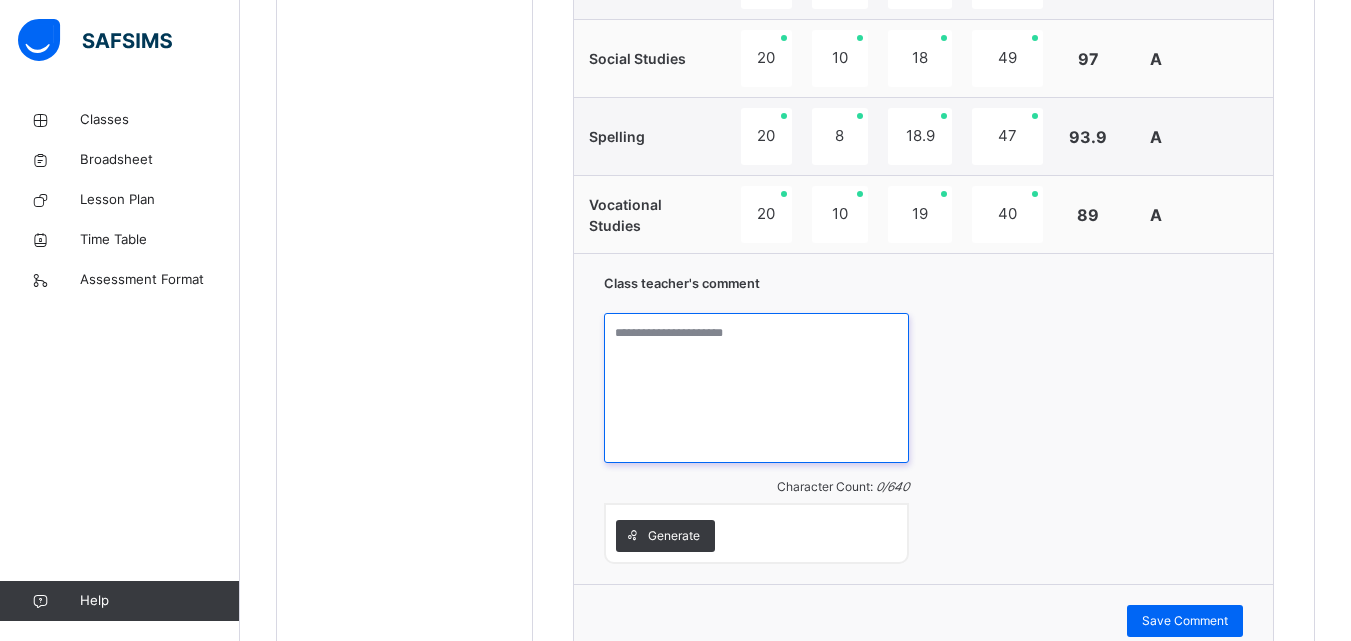 click at bounding box center [756, 388] 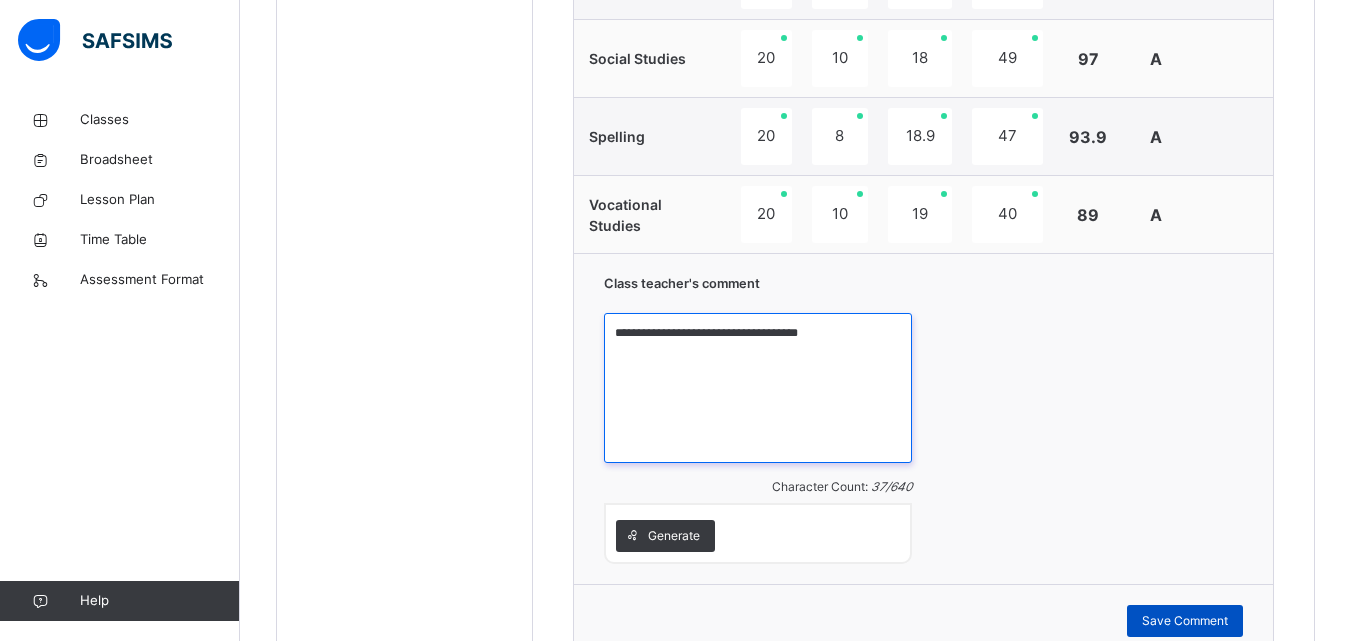 type on "**********" 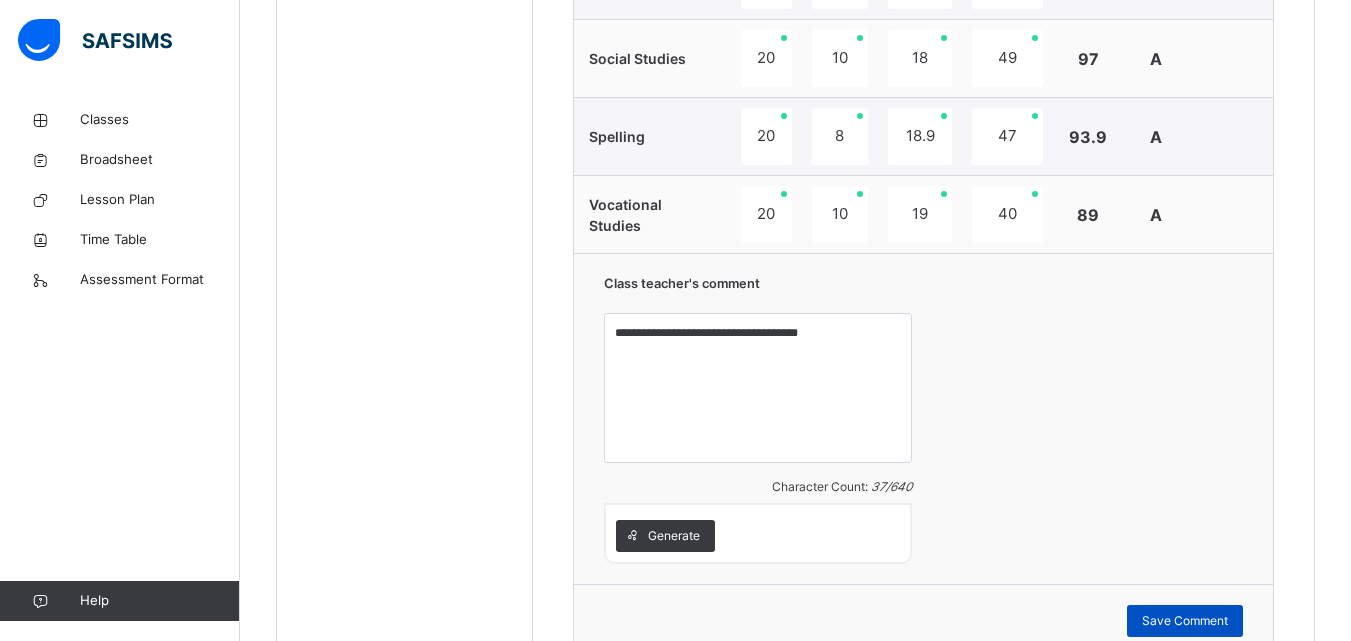 click on "Save Comment" at bounding box center (1185, 621) 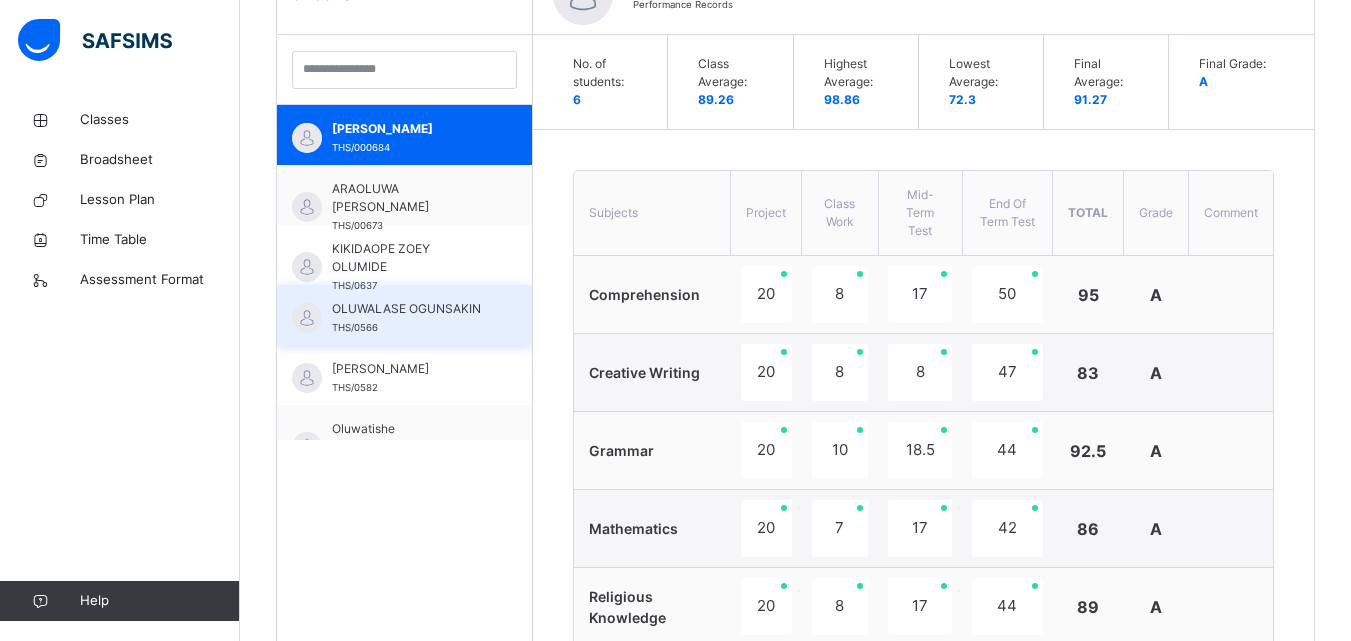 scroll, scrollTop: 569, scrollLeft: 0, axis: vertical 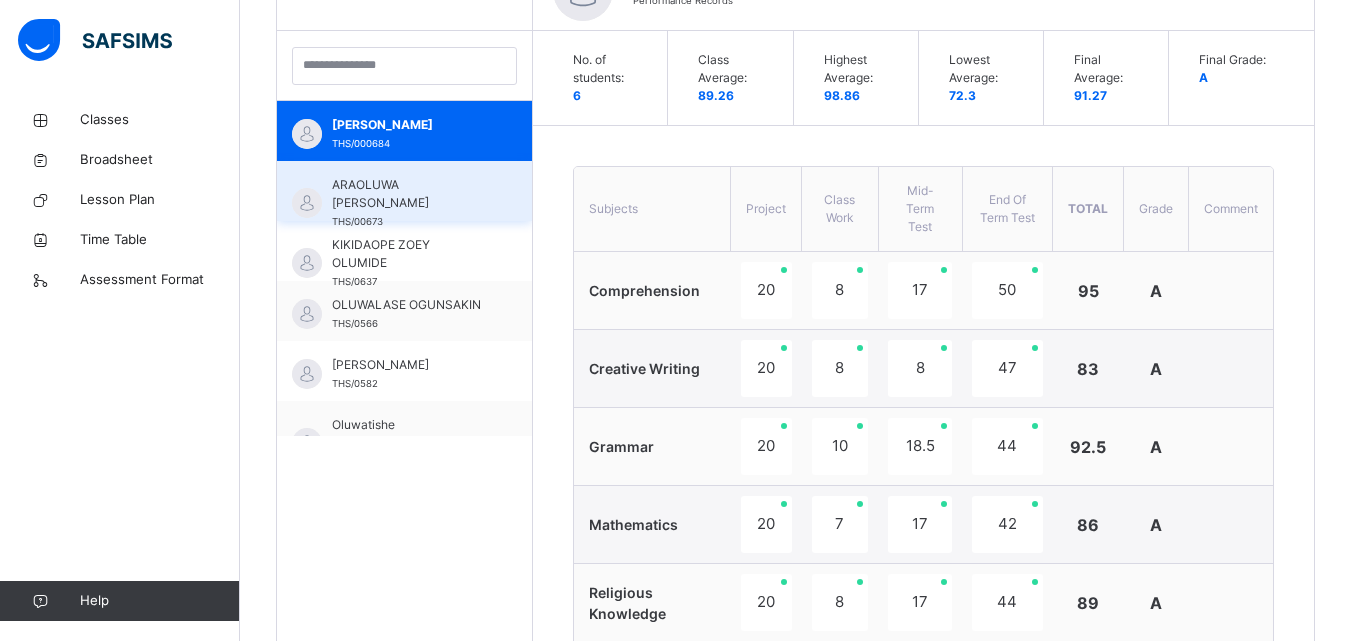 click on "ARAOLUWA [PERSON_NAME]" at bounding box center [409, 194] 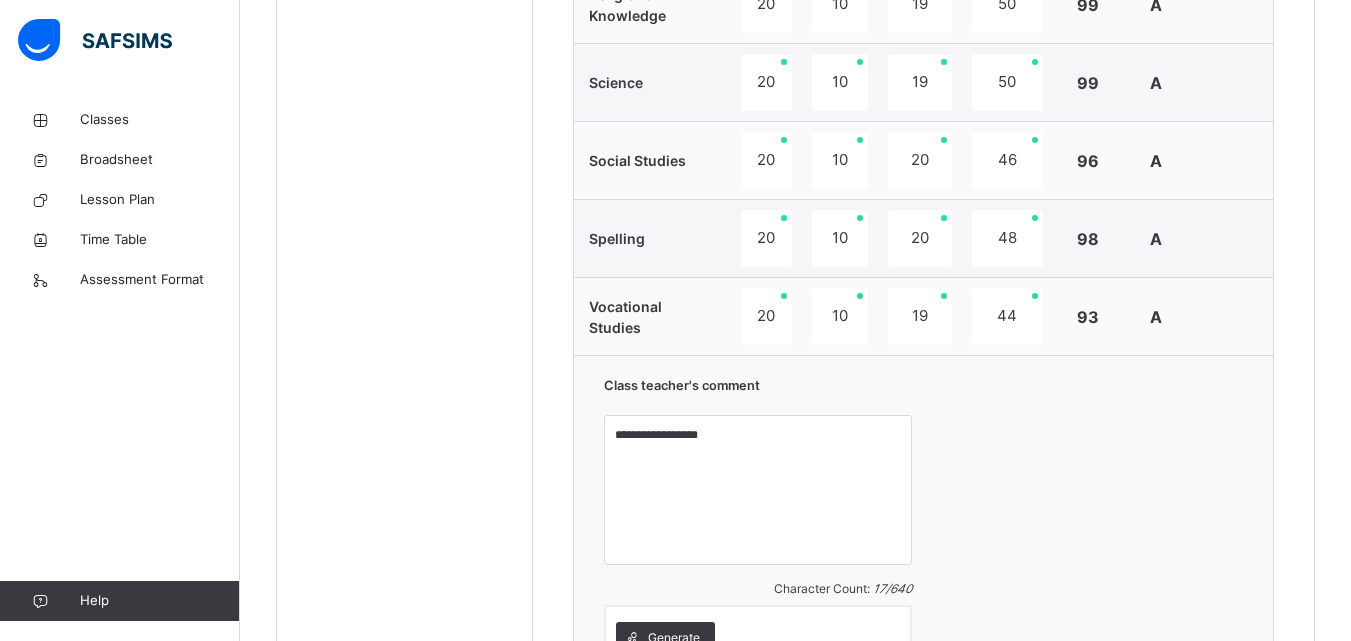 scroll, scrollTop: 1269, scrollLeft: 0, axis: vertical 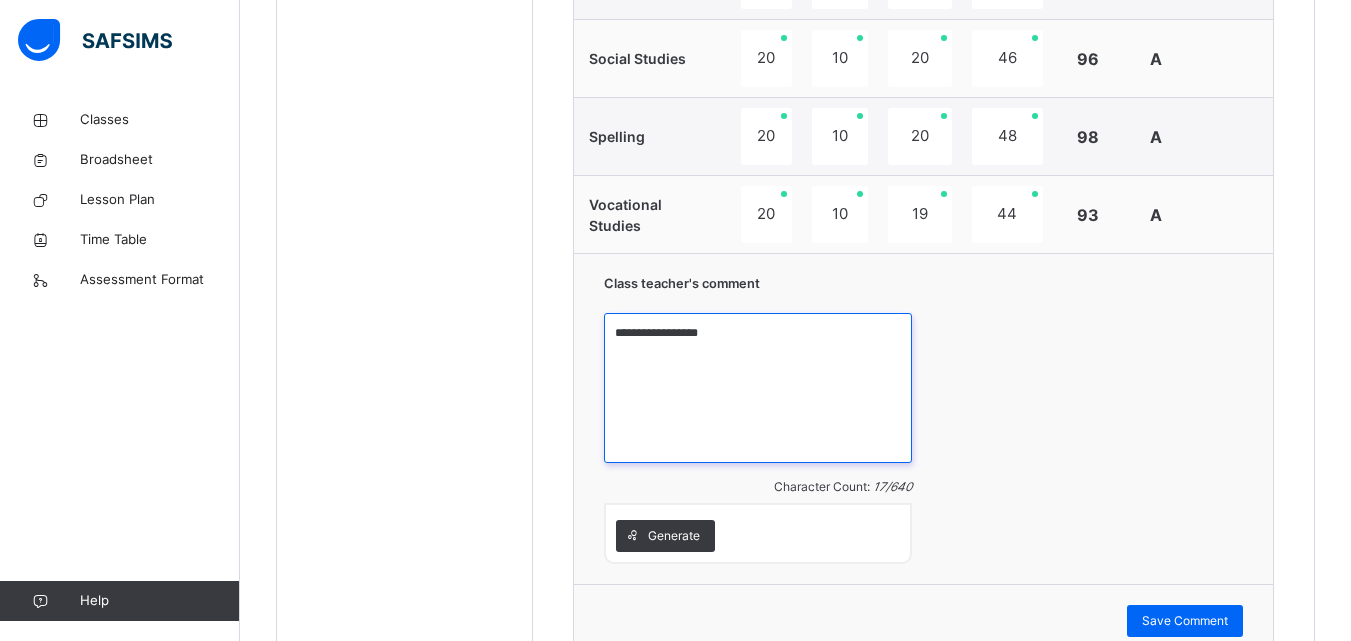 click on "**********" at bounding box center (758, 388) 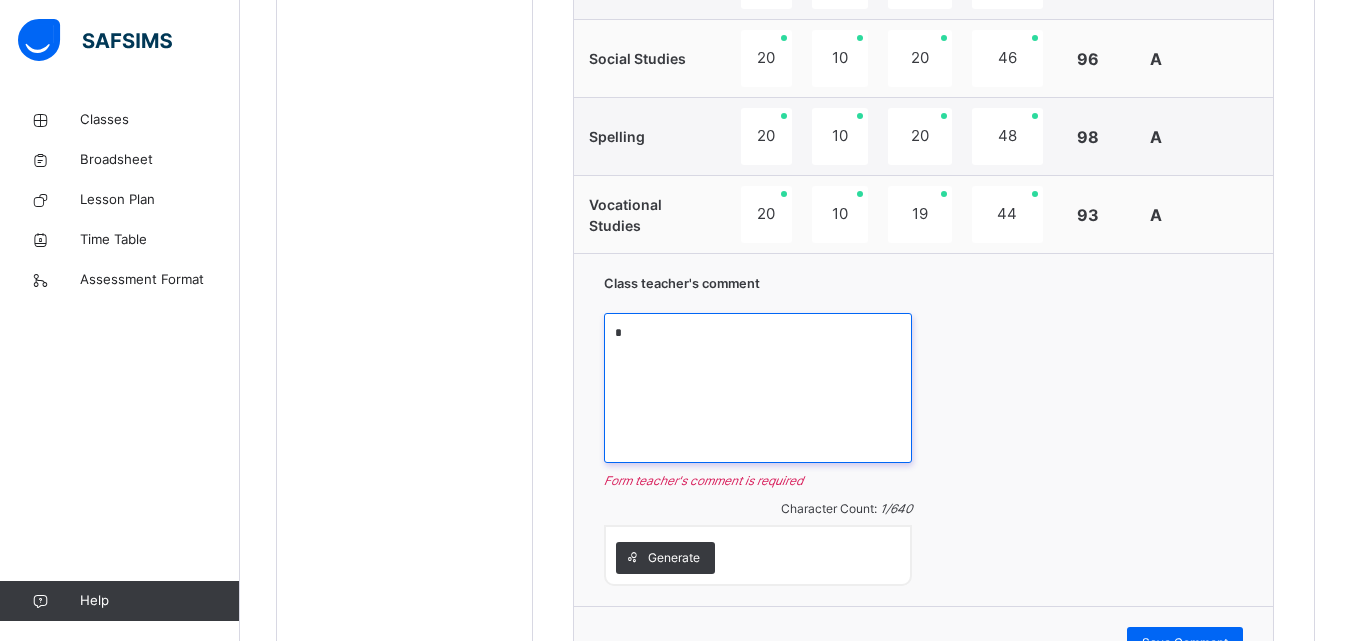 click on "*" at bounding box center [758, 388] 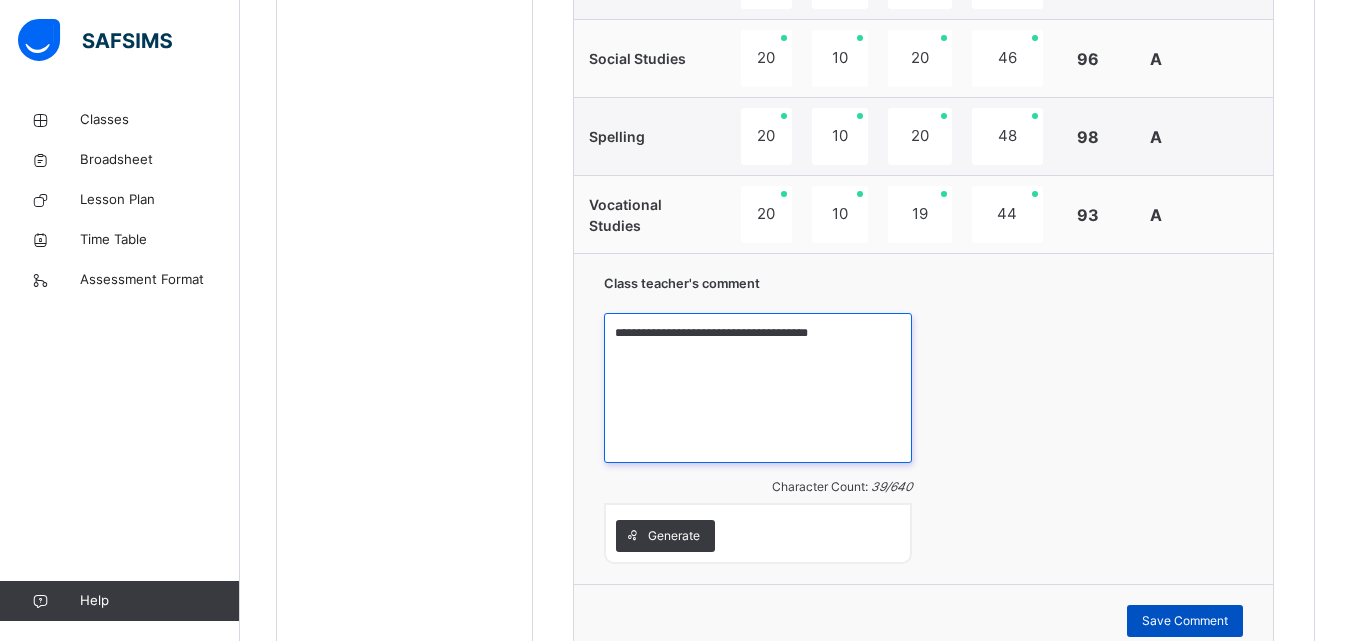 type on "**********" 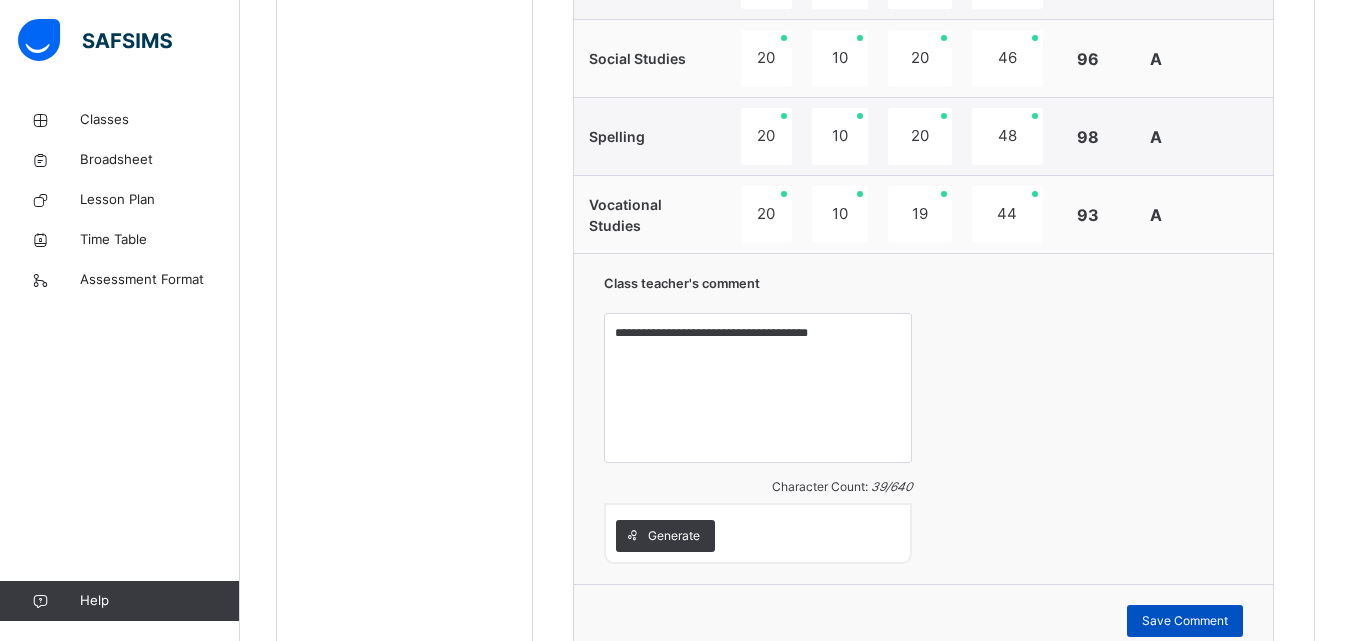 click on "Save Comment" at bounding box center [1185, 621] 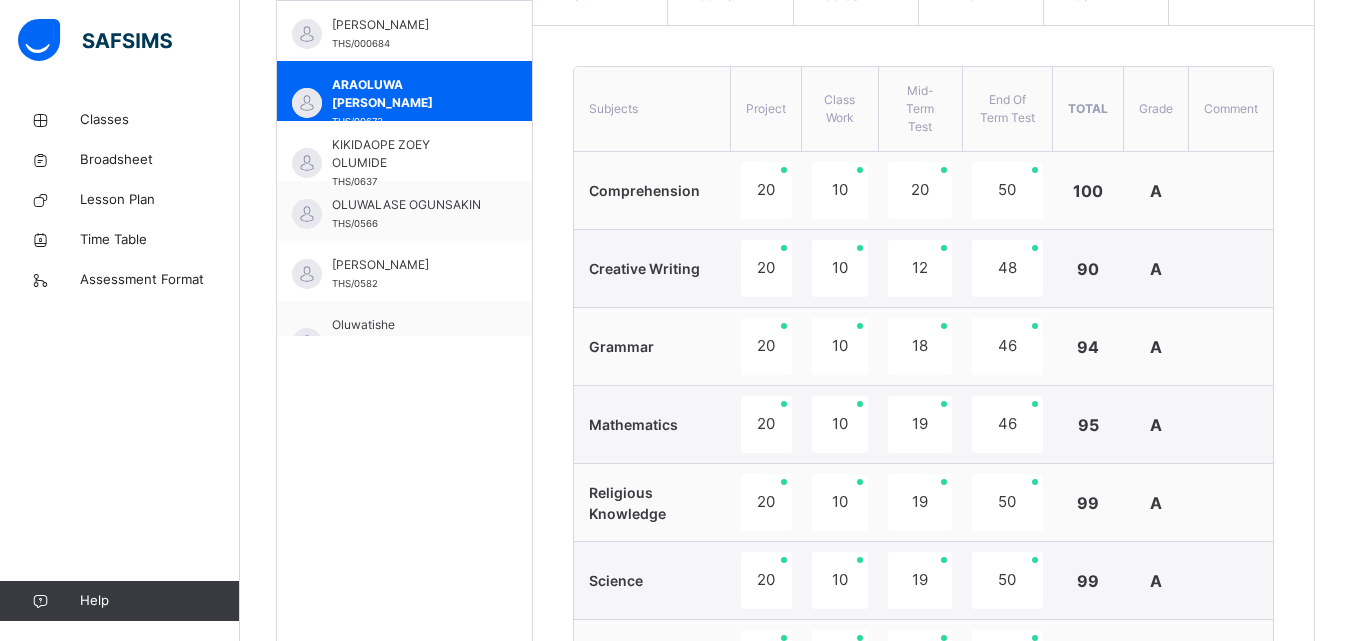 scroll, scrollTop: 569, scrollLeft: 0, axis: vertical 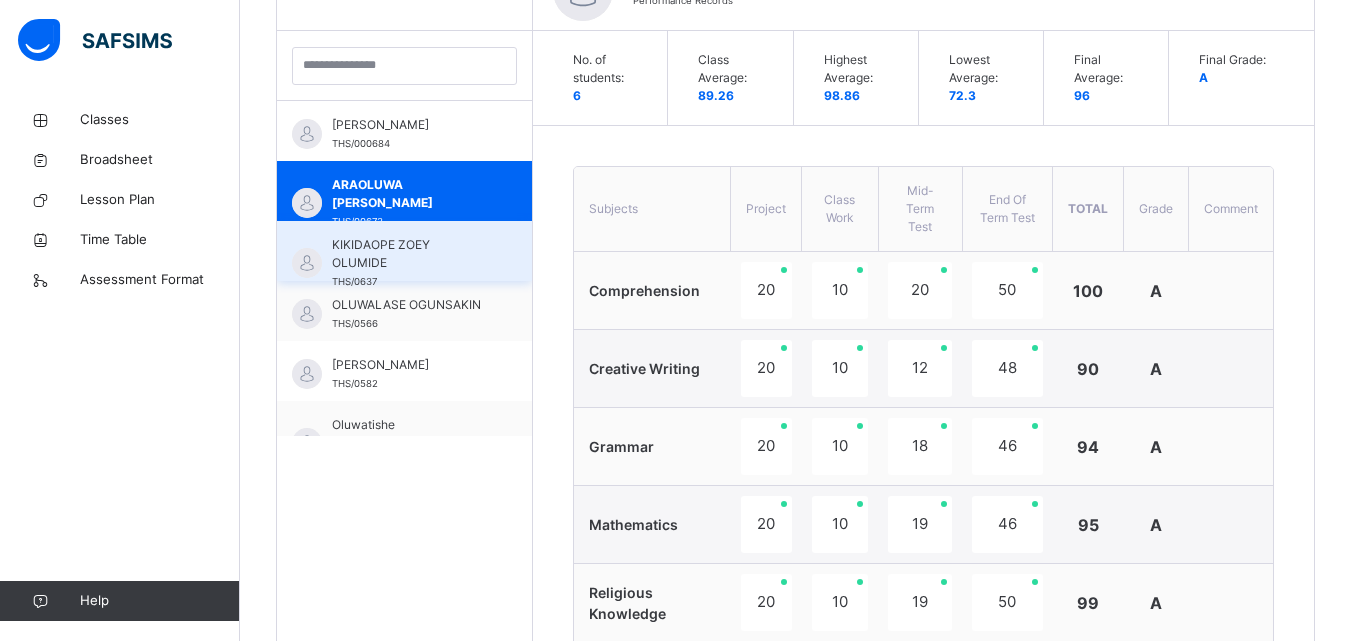 click on "KIKIDAOPE ZOEY OLUMIDE" at bounding box center [409, 254] 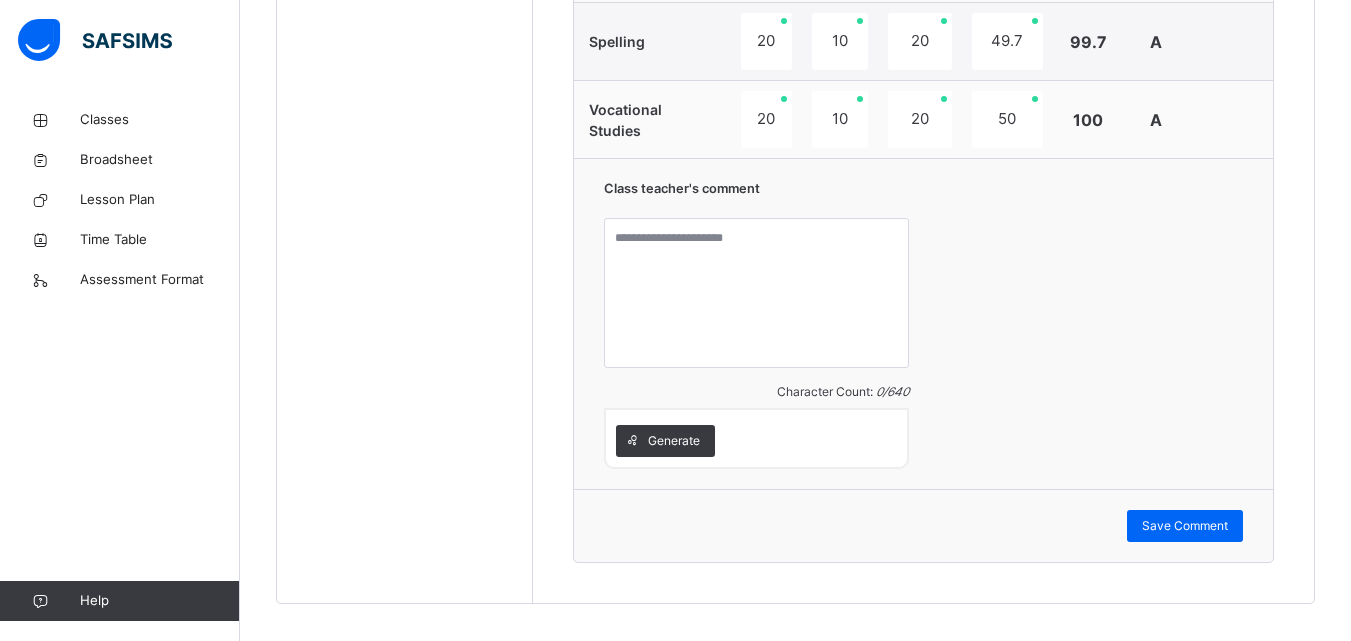 scroll, scrollTop: 1369, scrollLeft: 0, axis: vertical 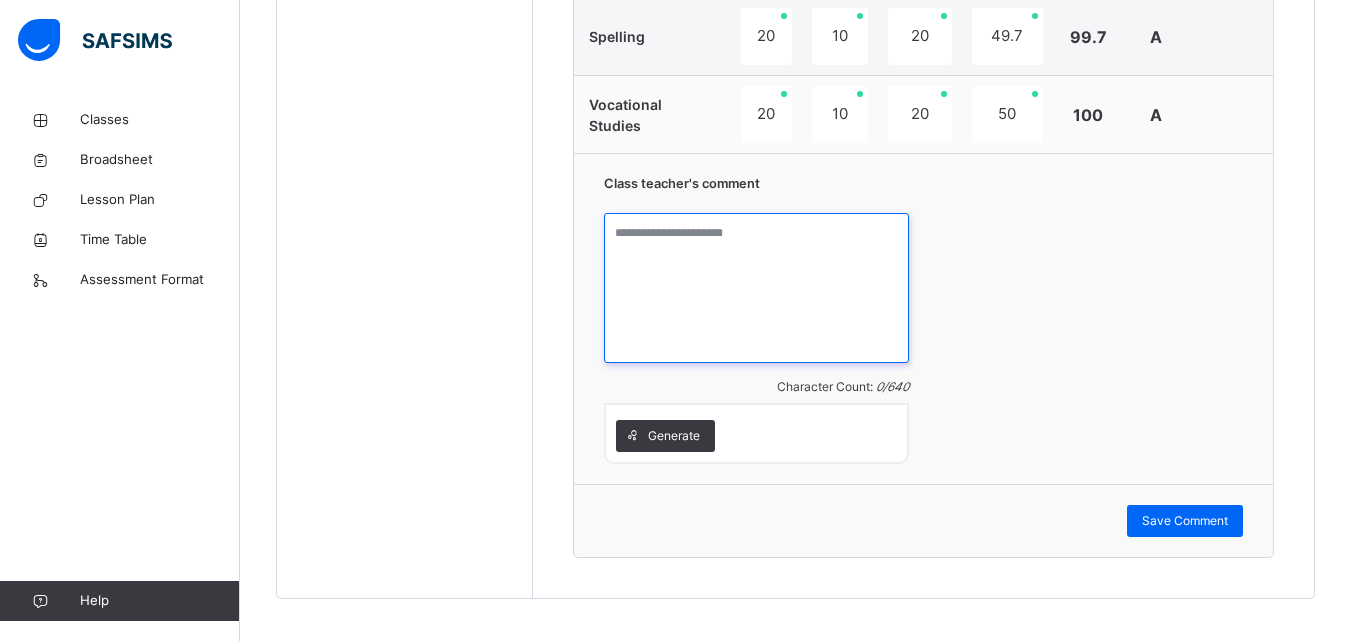 click at bounding box center (756, 288) 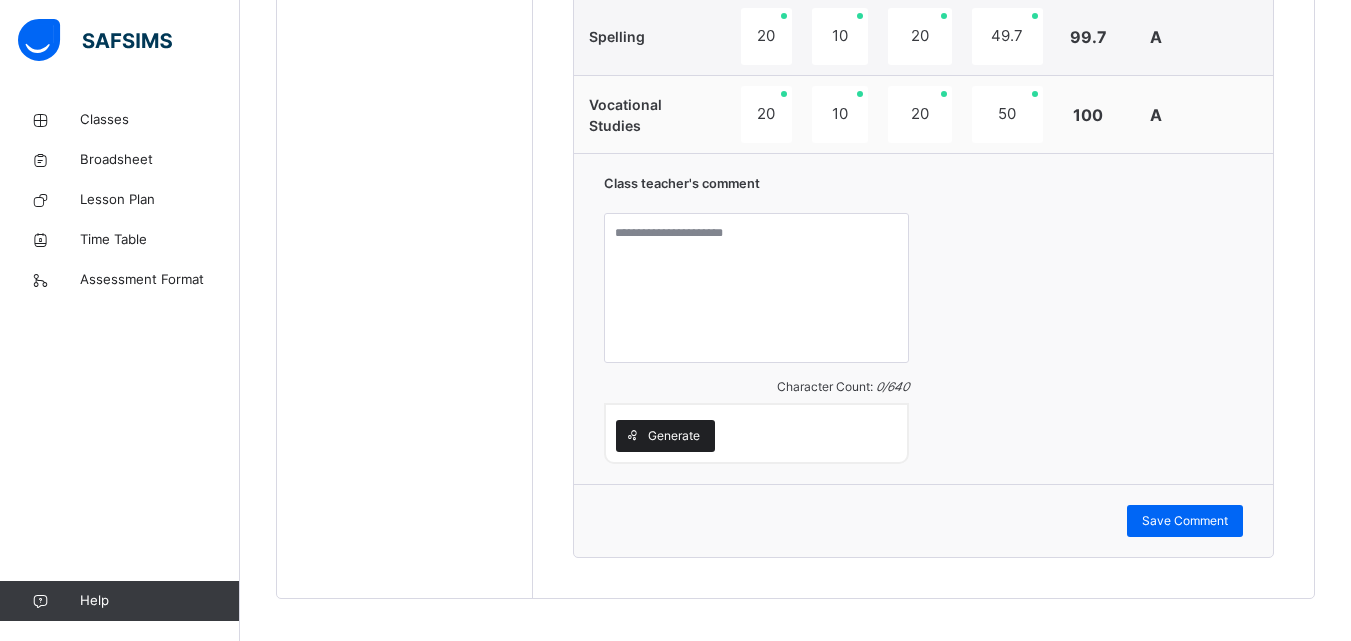 click on "Generate" at bounding box center [674, 436] 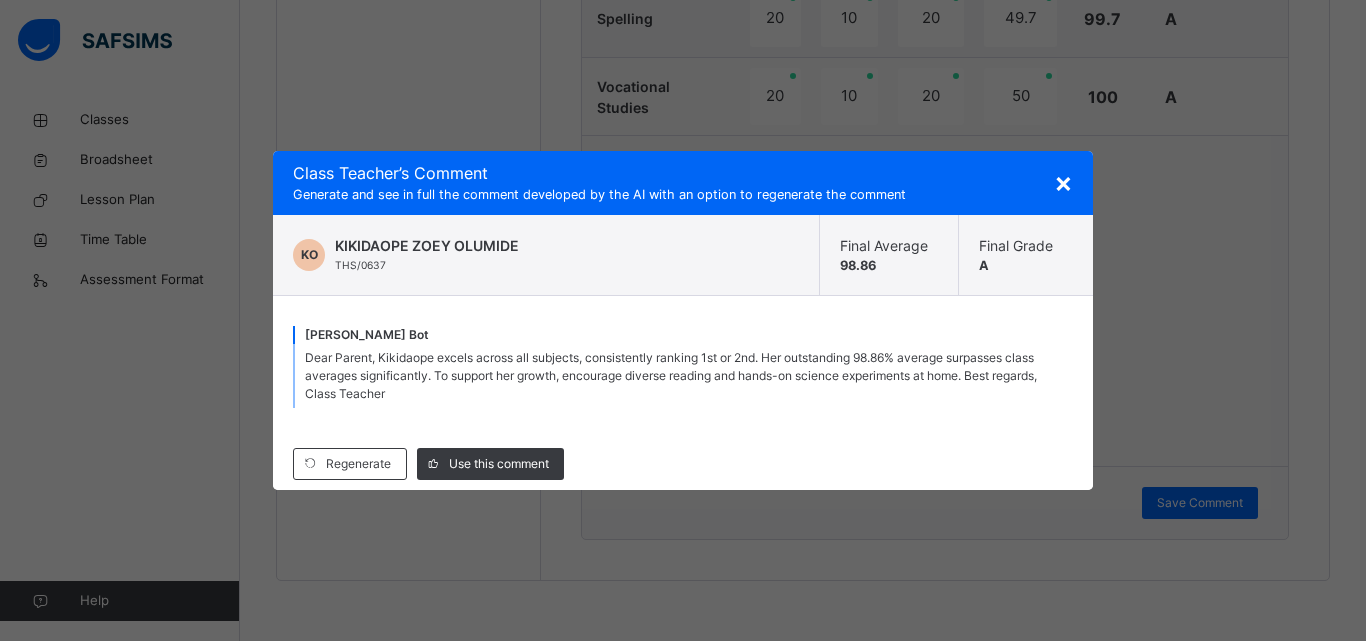 click on "×" at bounding box center [1063, 182] 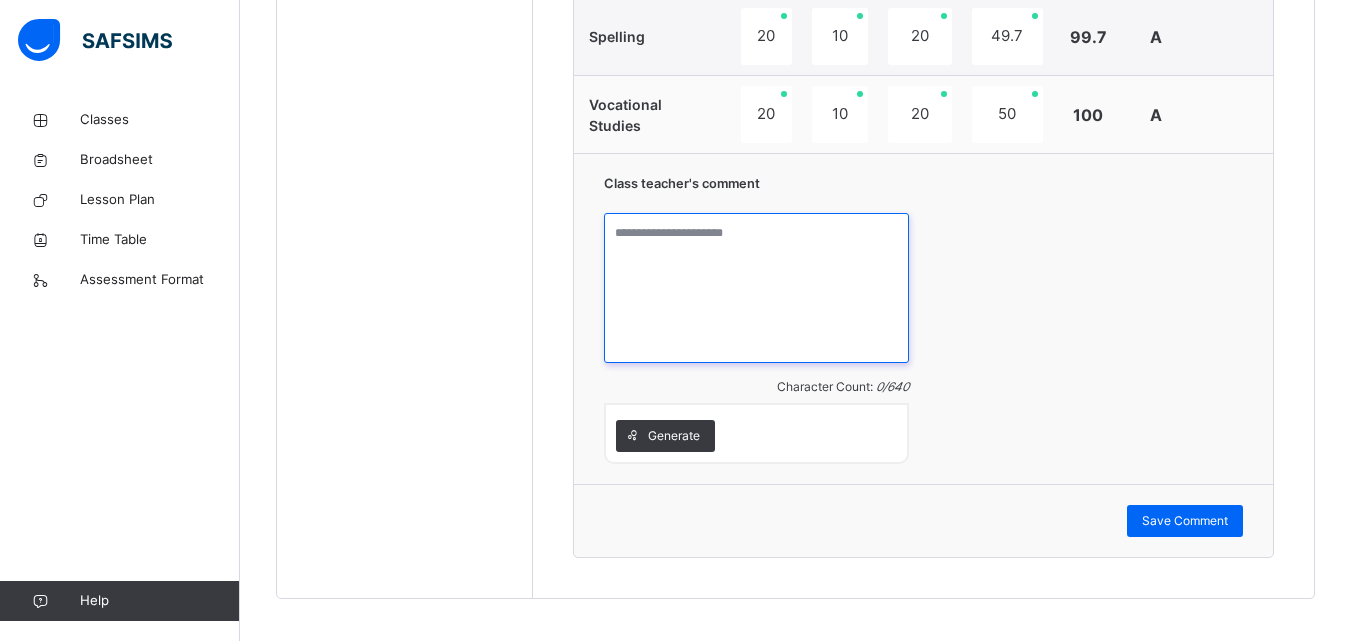 click at bounding box center (756, 288) 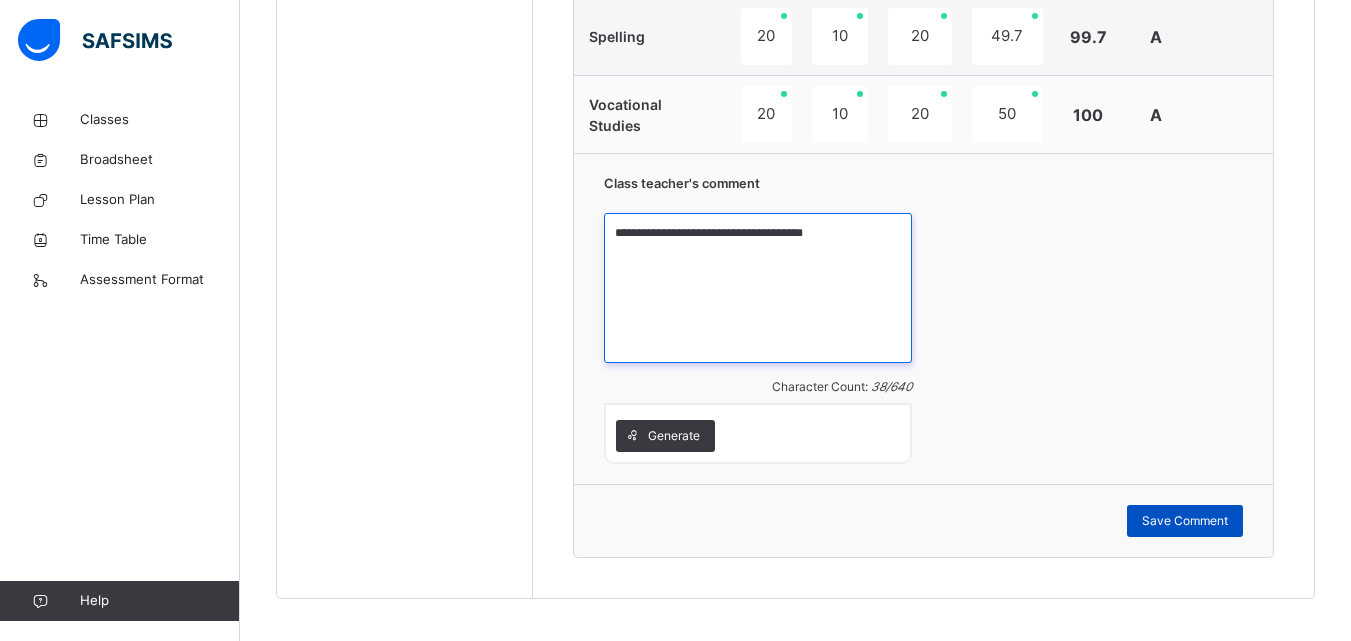 type on "**********" 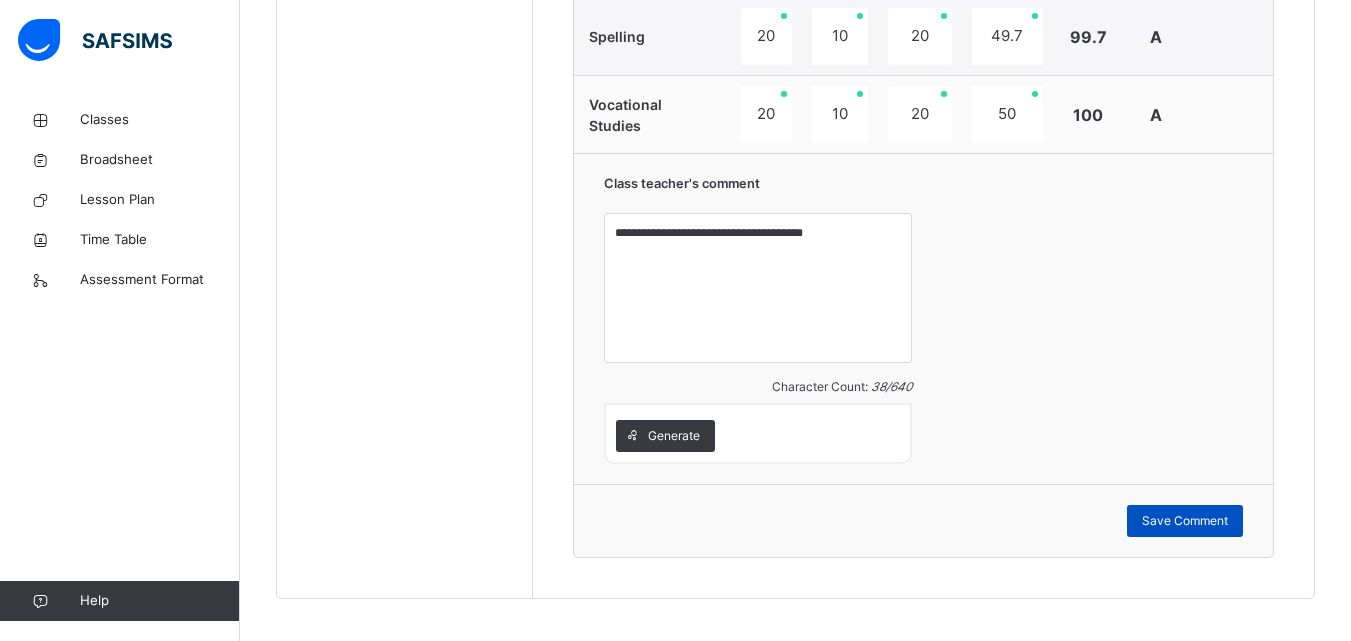 click on "Save Comment" at bounding box center (1185, 521) 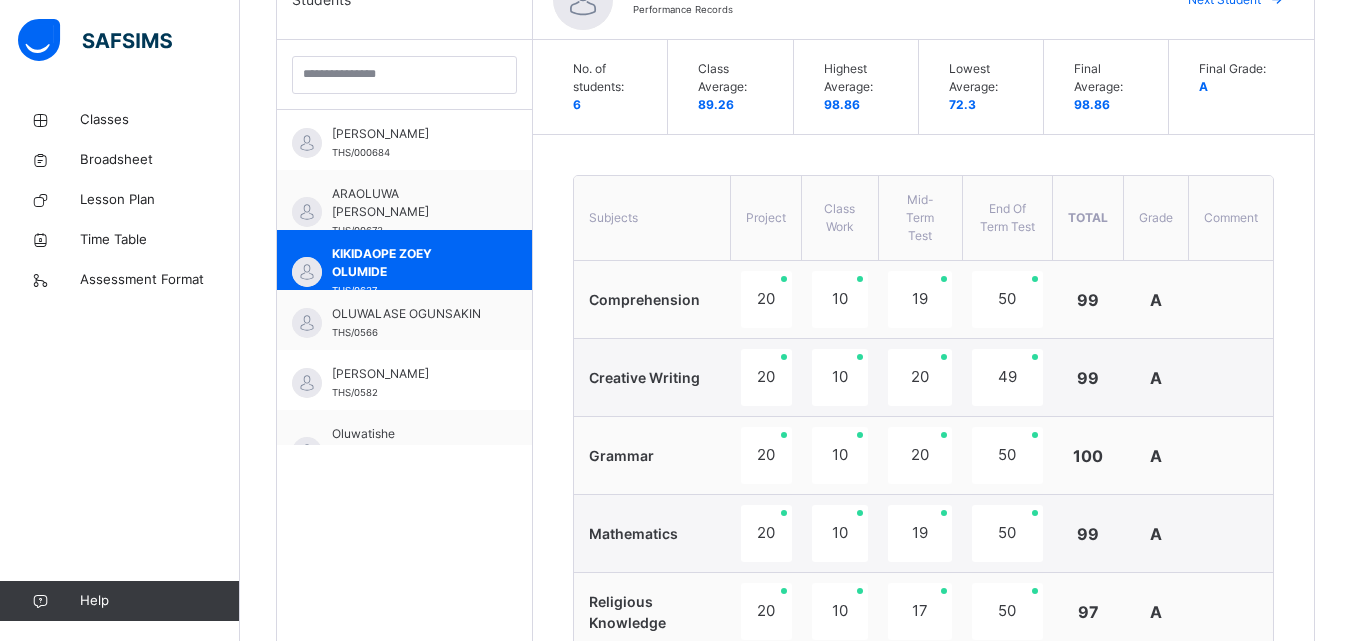 scroll, scrollTop: 369, scrollLeft: 0, axis: vertical 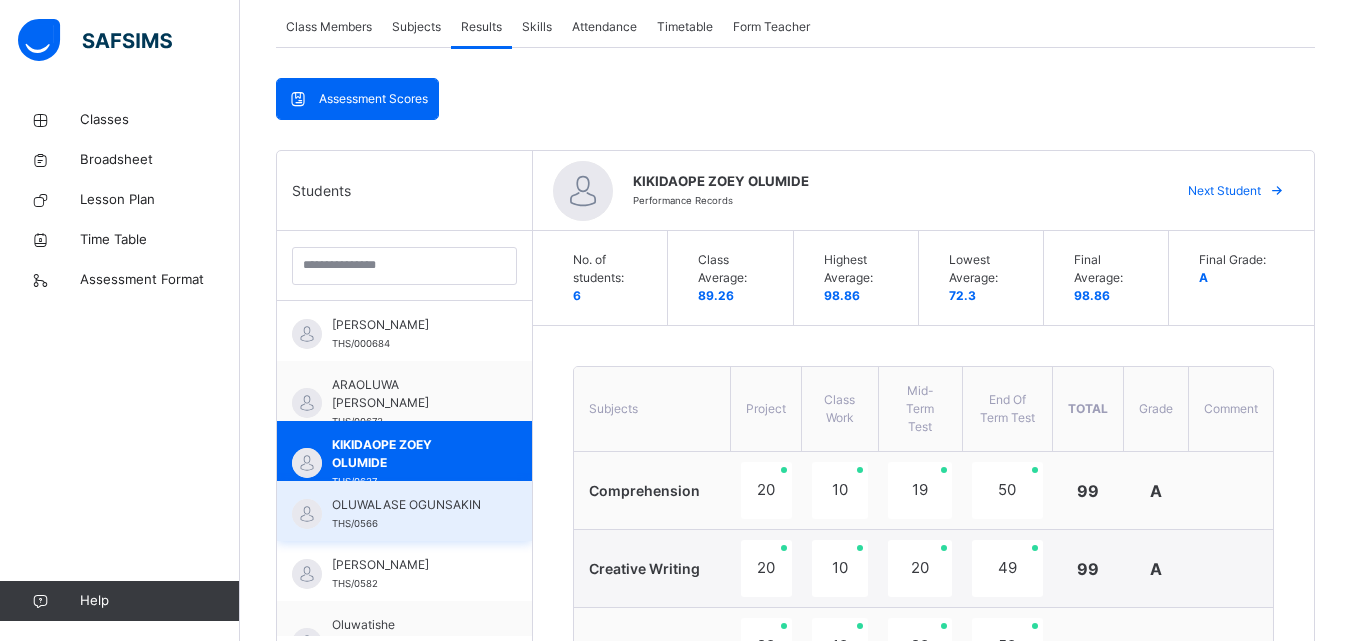 click on "OLUWALASE  OGUNSAKIN" at bounding box center (409, 505) 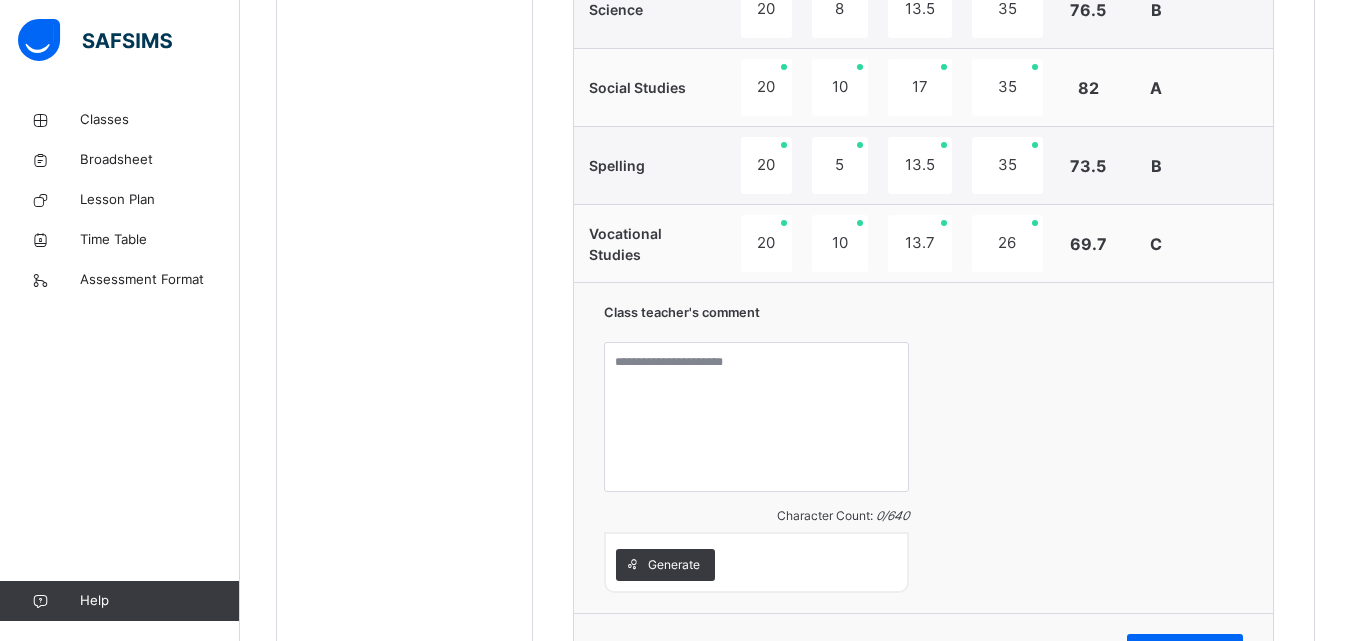 scroll, scrollTop: 1369, scrollLeft: 0, axis: vertical 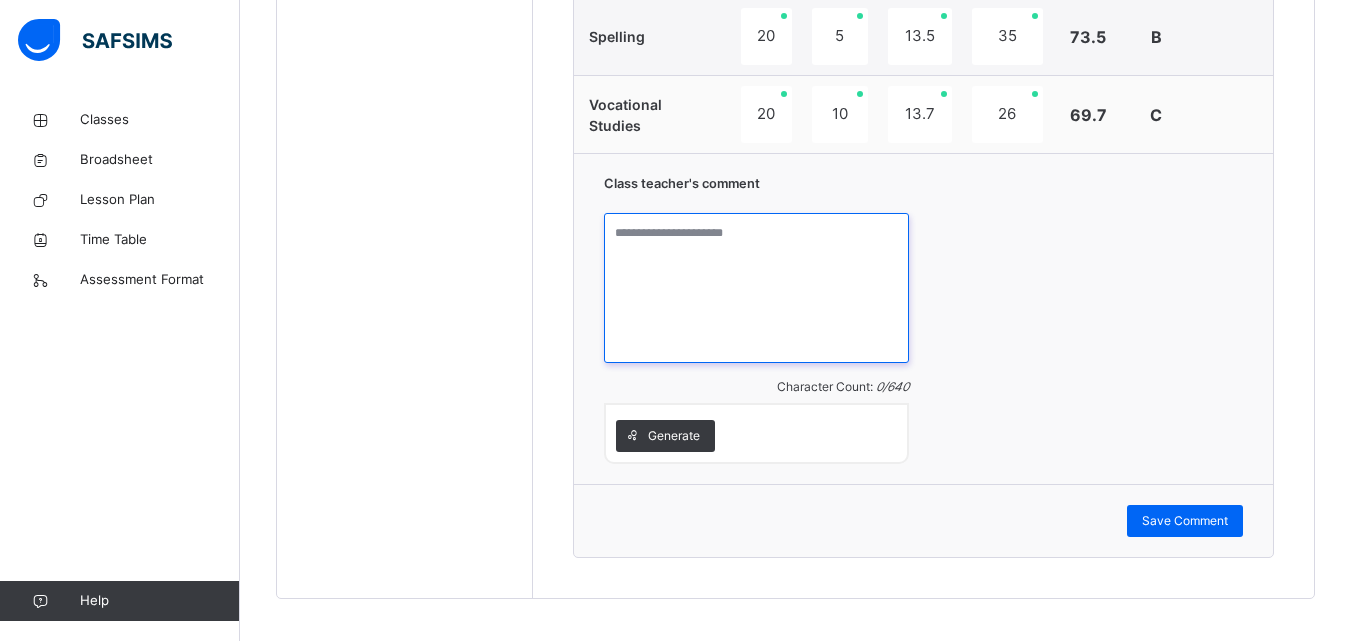 click at bounding box center (756, 288) 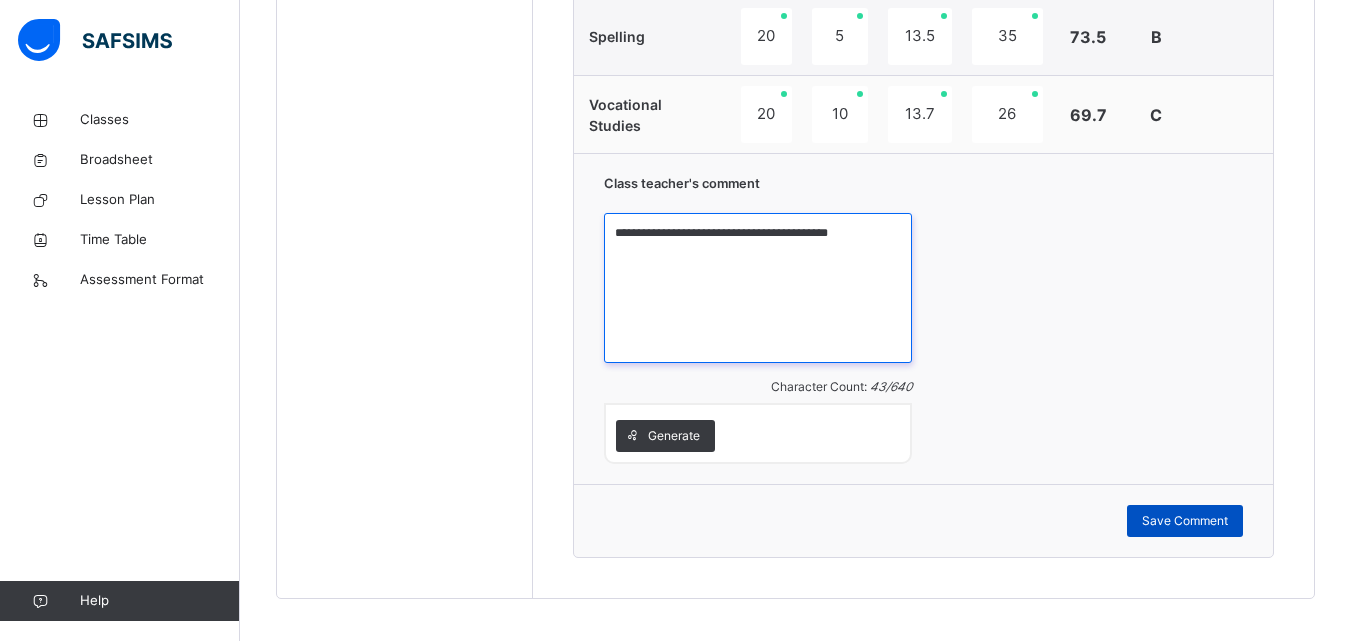 type on "**********" 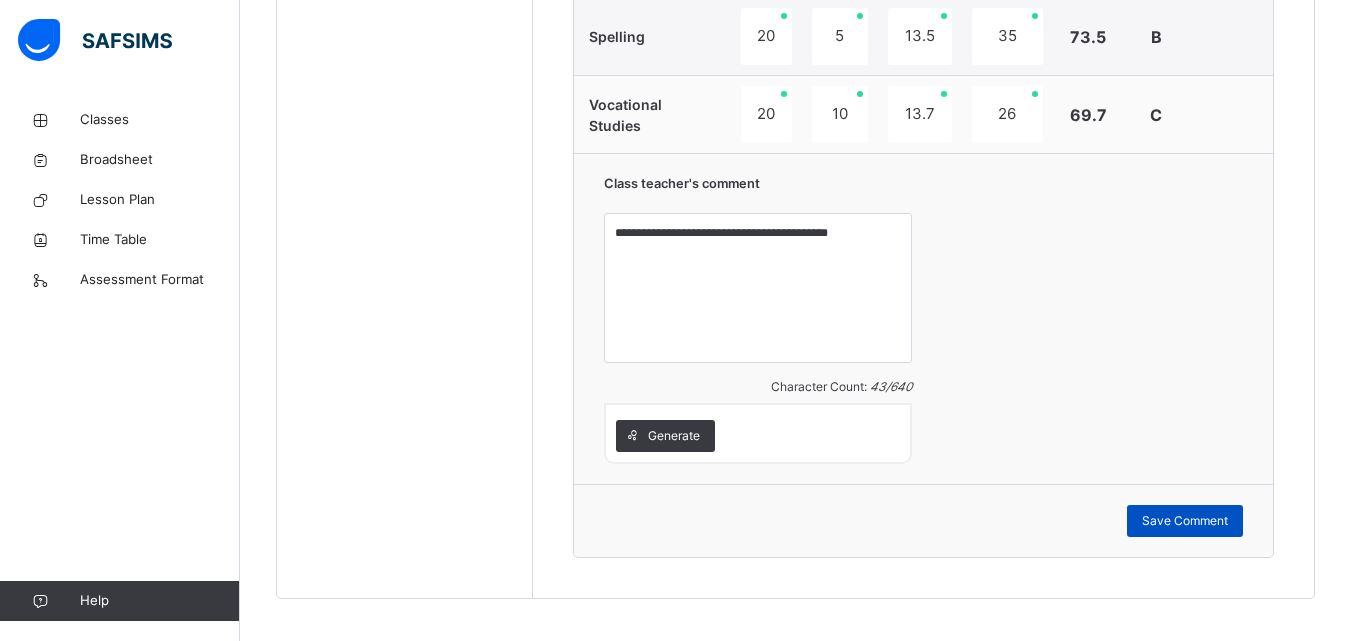 click on "Save Comment" at bounding box center (1185, 521) 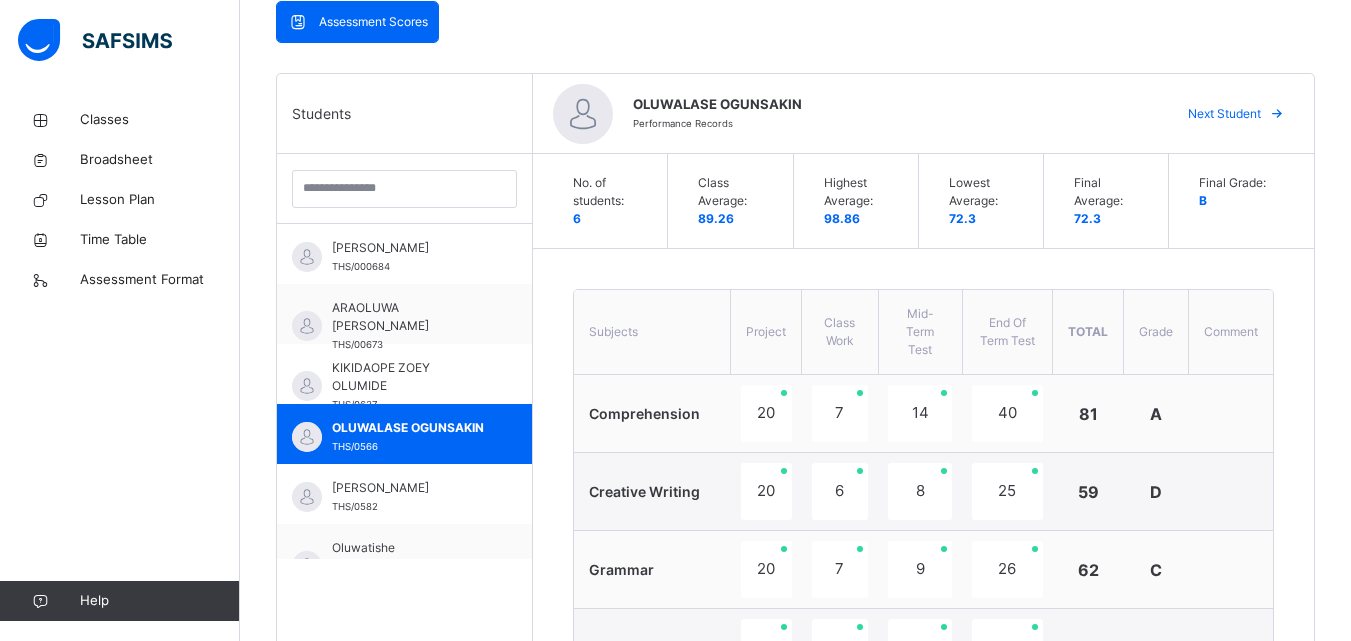 scroll, scrollTop: 769, scrollLeft: 0, axis: vertical 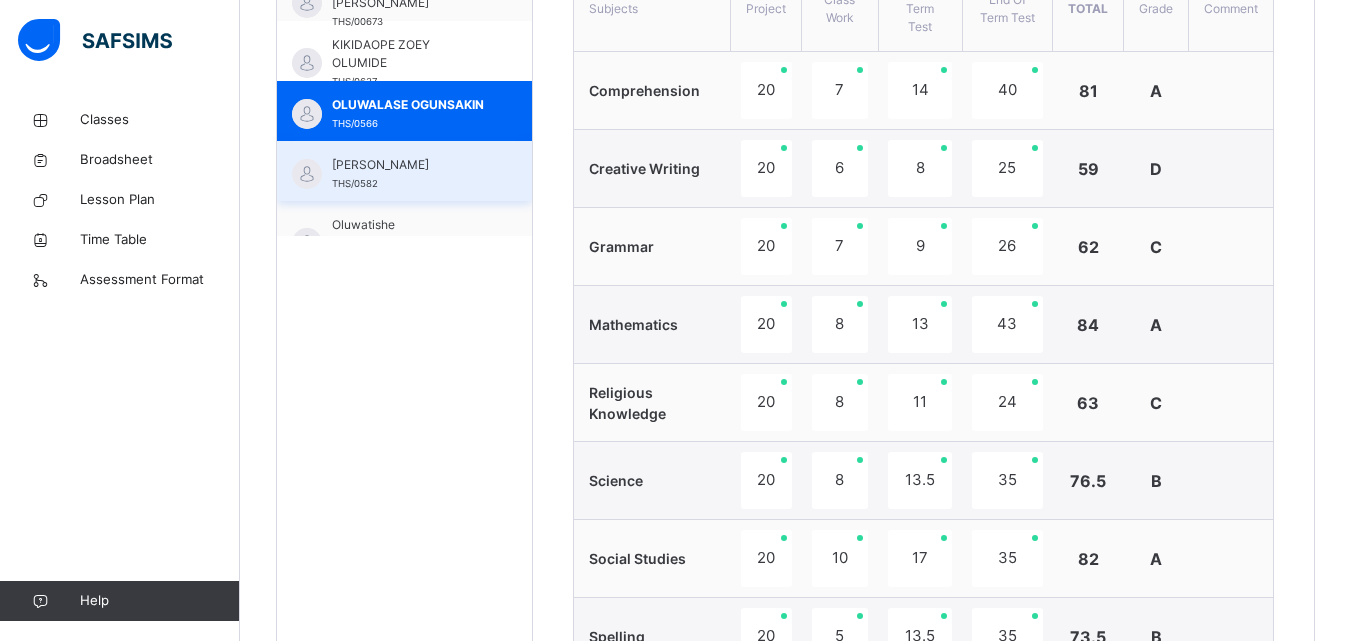 click on "[PERSON_NAME]" at bounding box center (409, 165) 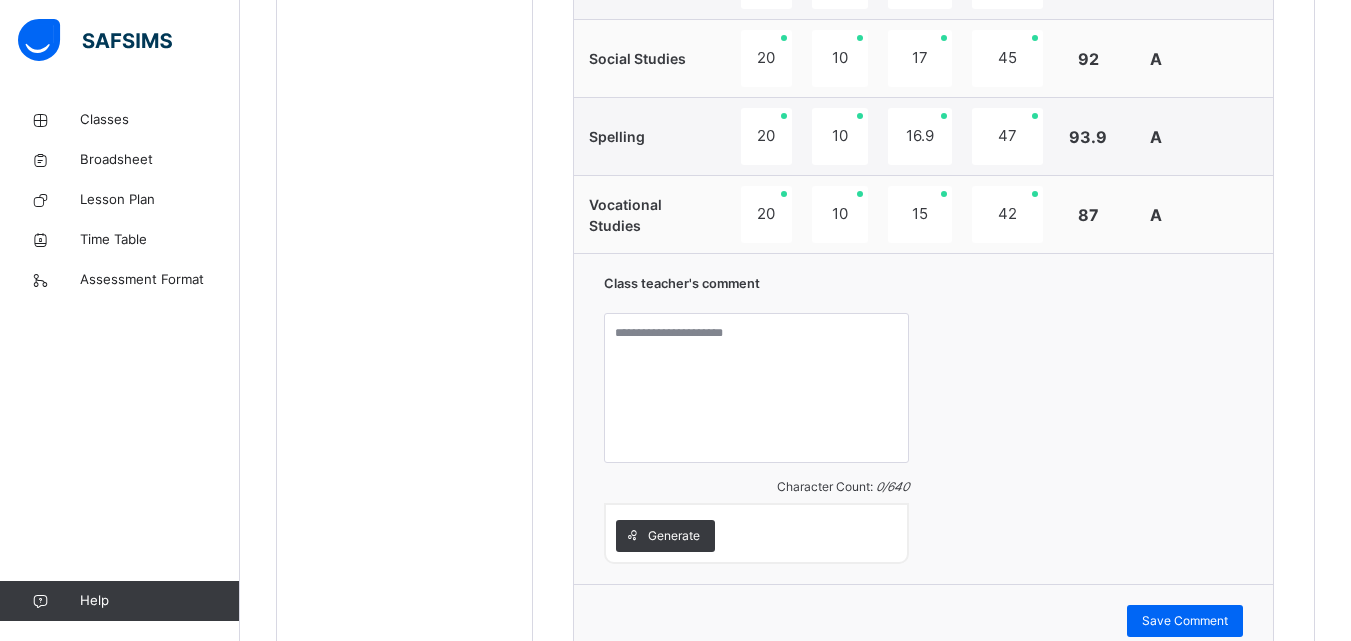 scroll, scrollTop: 1369, scrollLeft: 0, axis: vertical 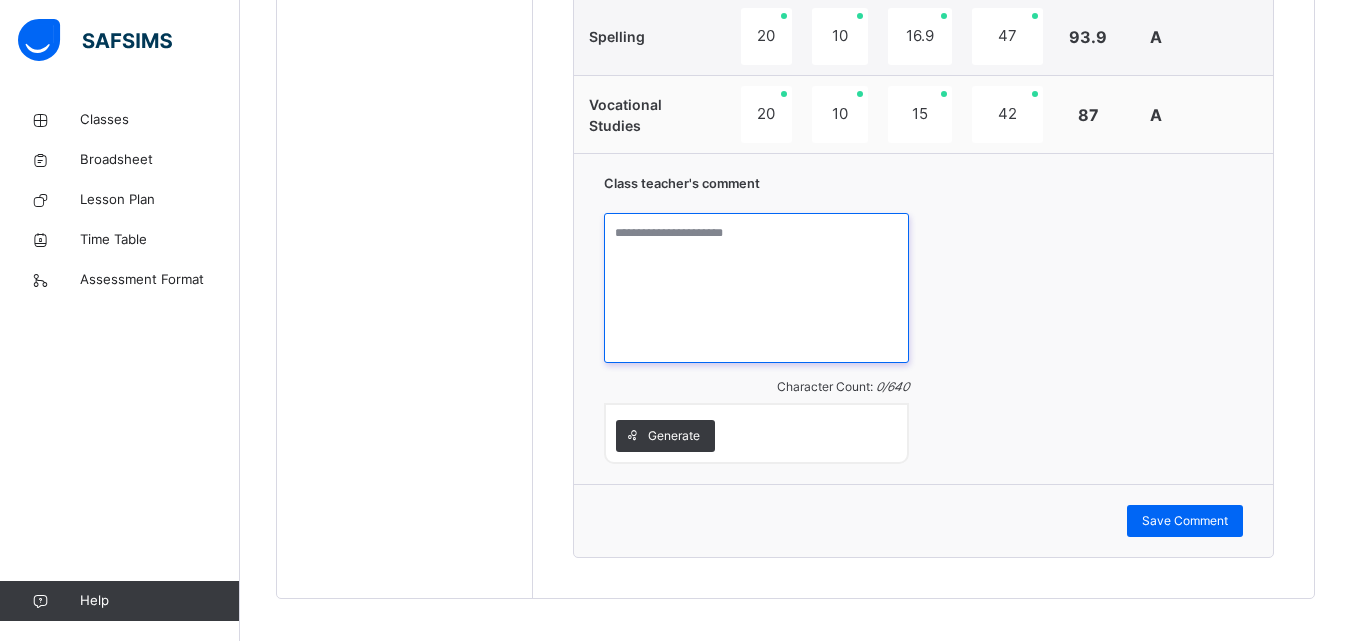 click at bounding box center (756, 288) 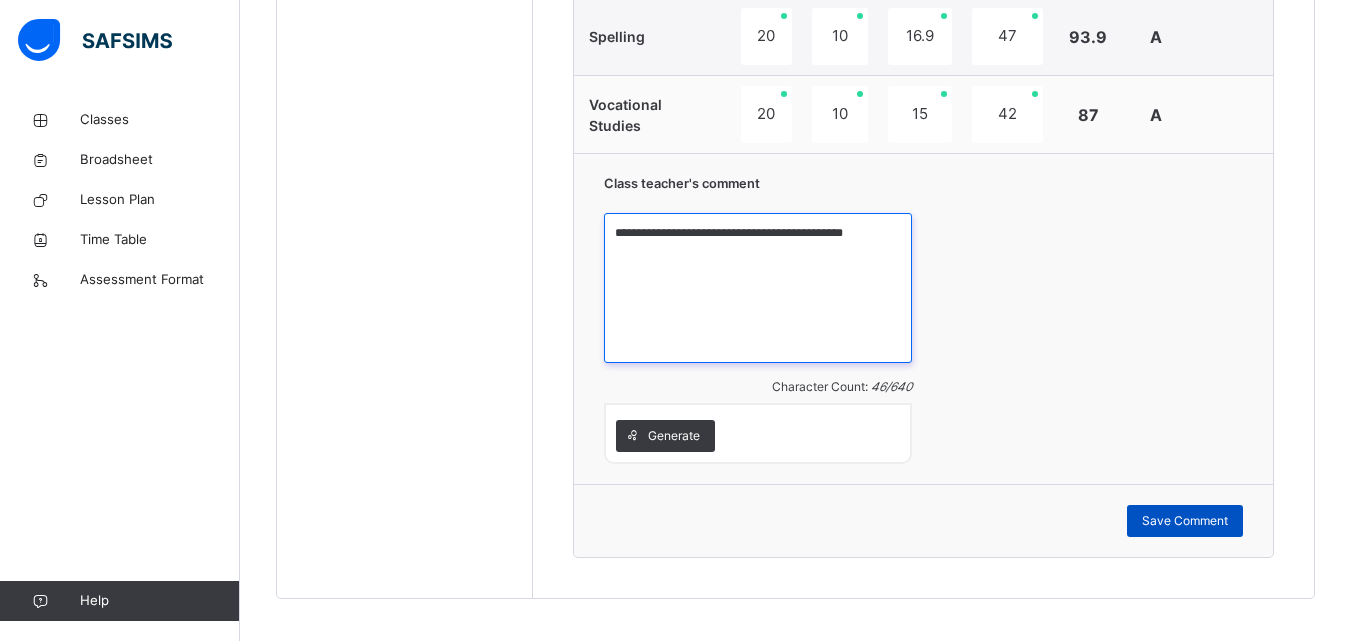type on "**********" 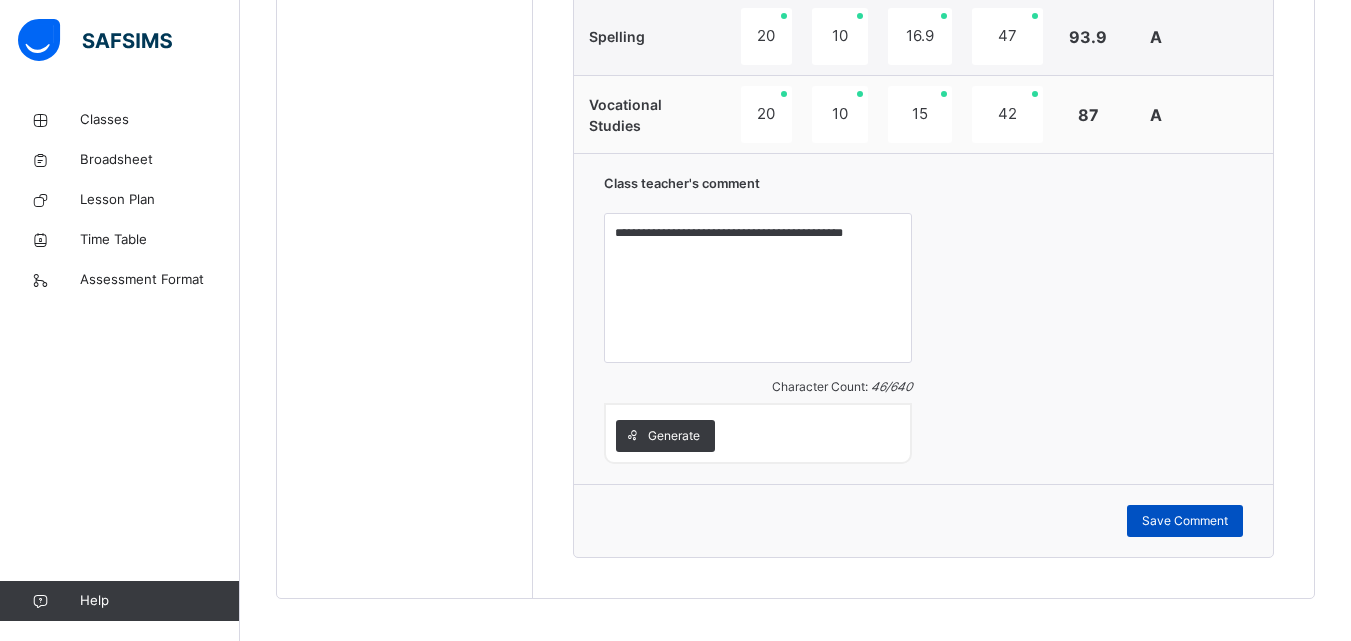 click on "Save Comment" at bounding box center (1185, 521) 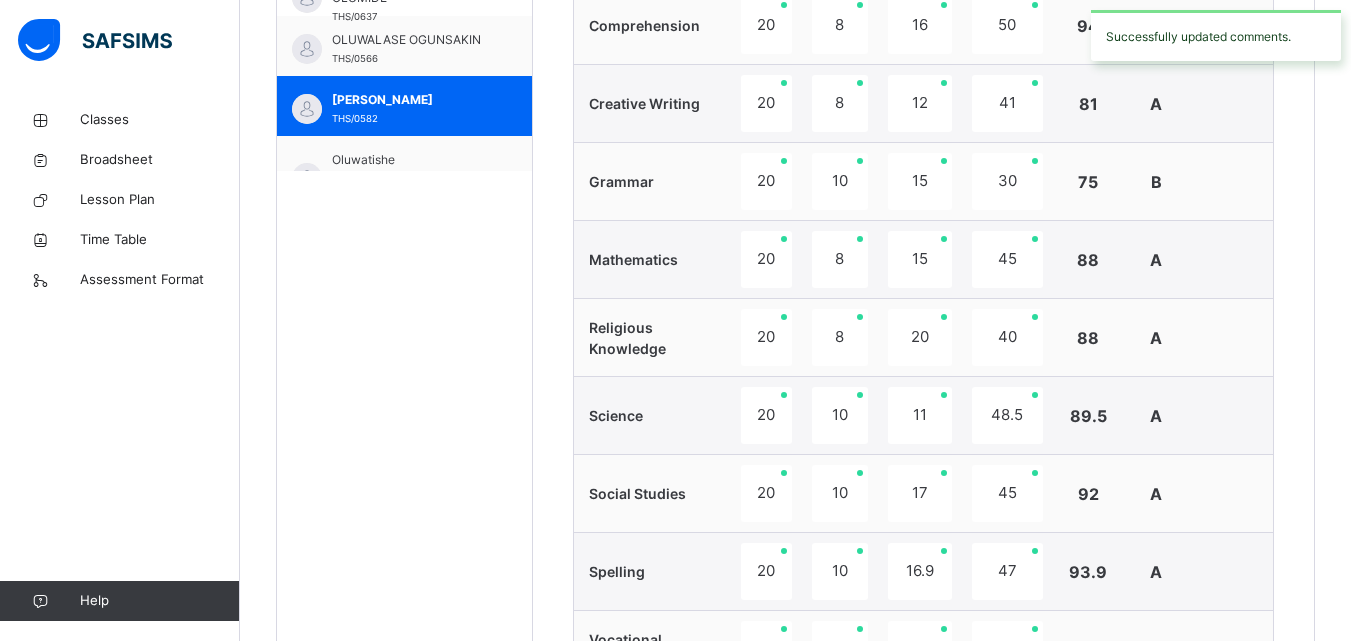 scroll, scrollTop: 869, scrollLeft: 0, axis: vertical 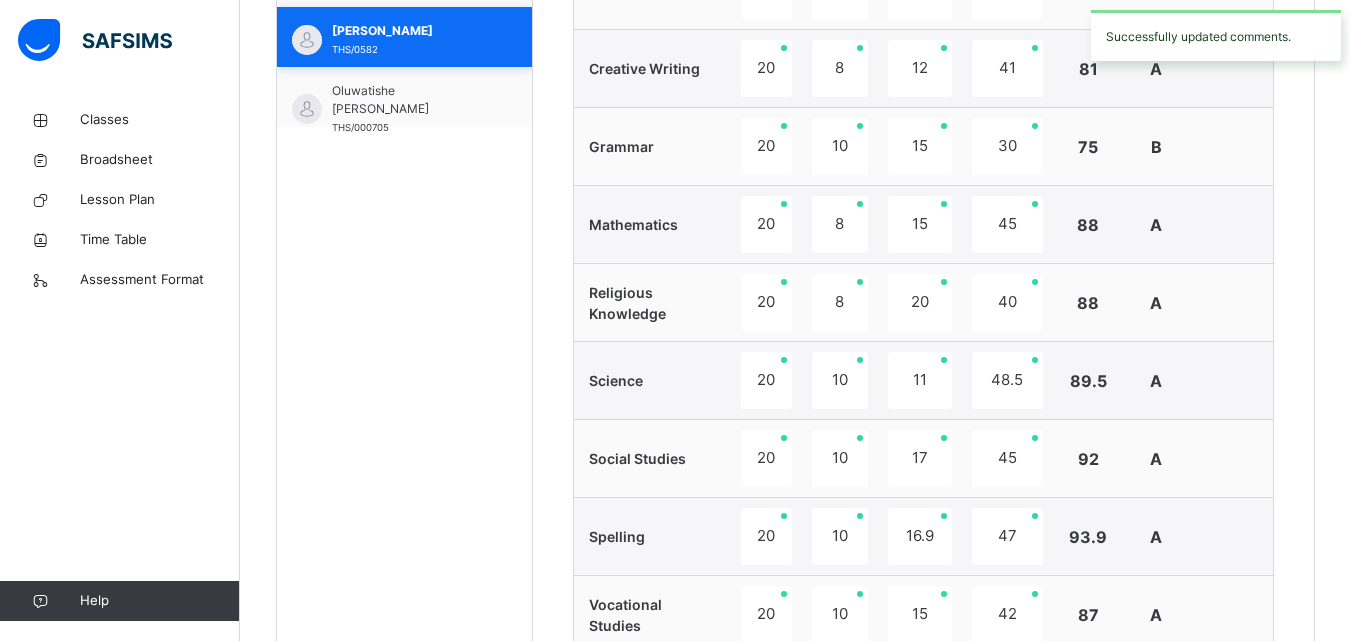 click on "Oluwatishe [PERSON_NAME]" at bounding box center [409, 100] 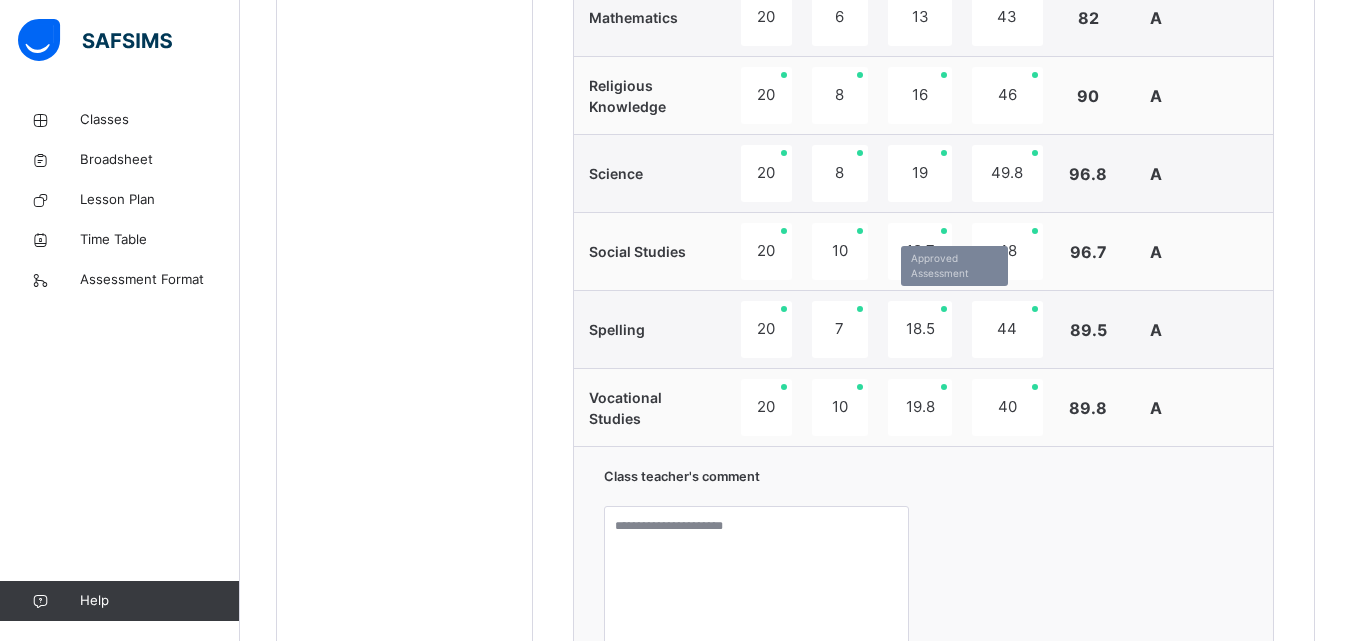 scroll, scrollTop: 1369, scrollLeft: 0, axis: vertical 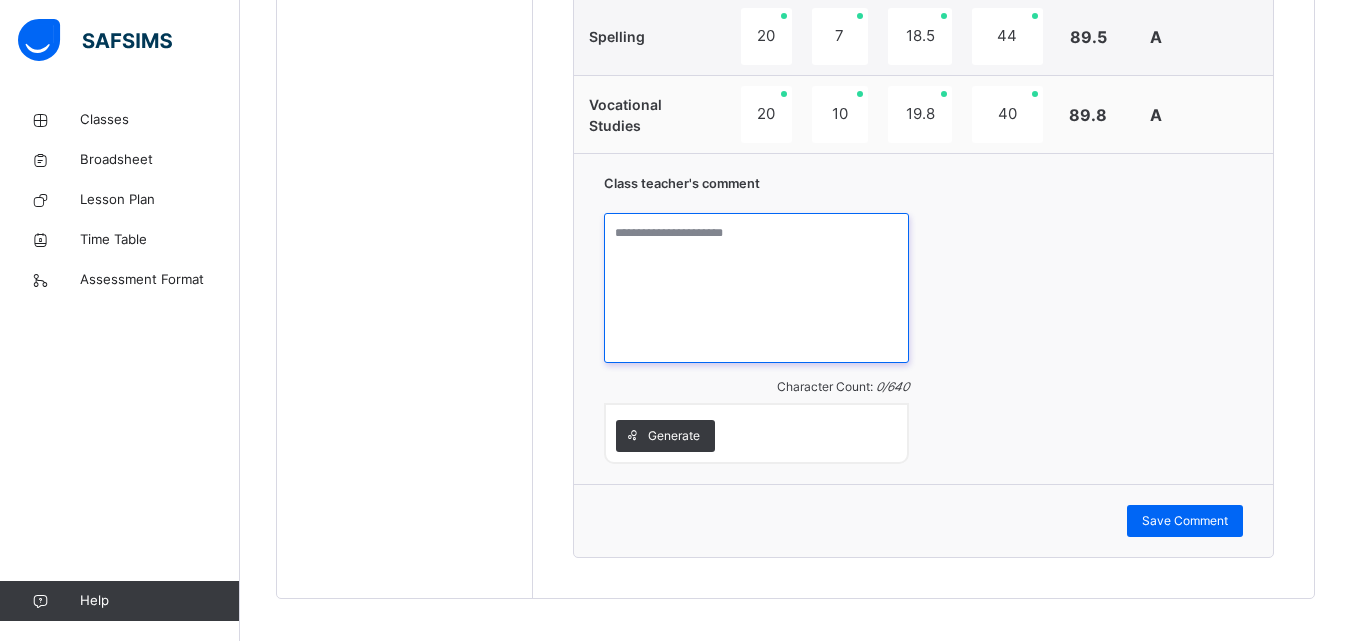 click at bounding box center (756, 288) 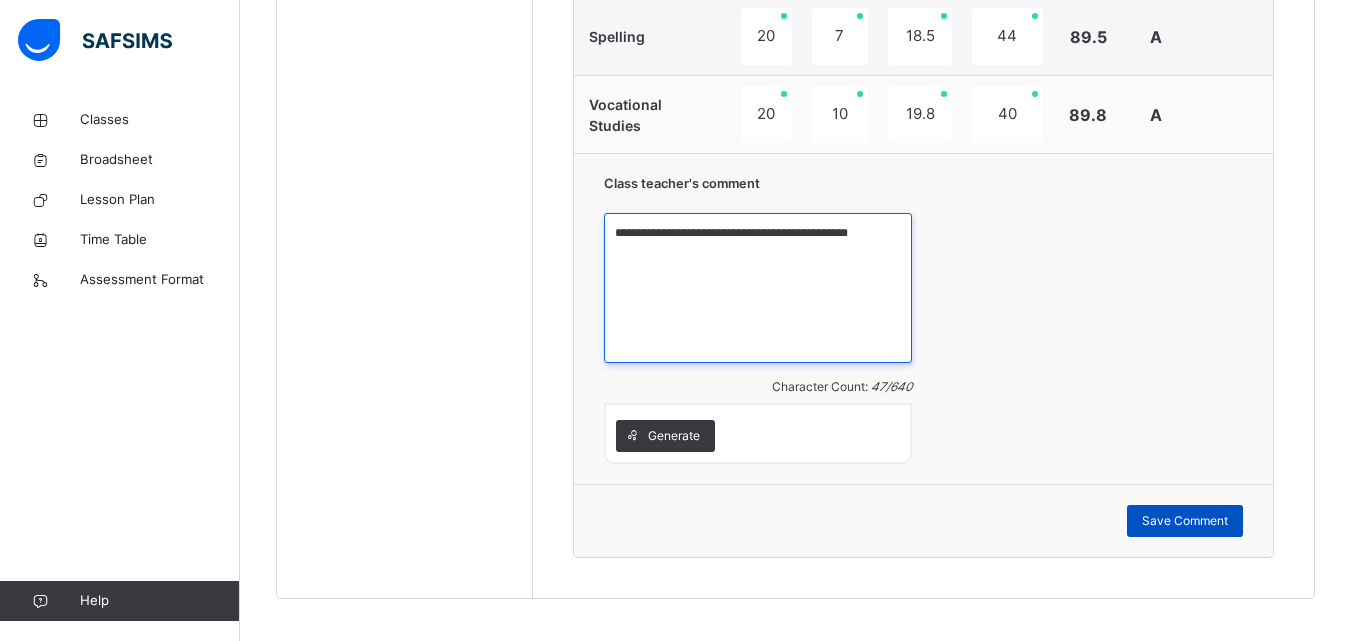 type on "**********" 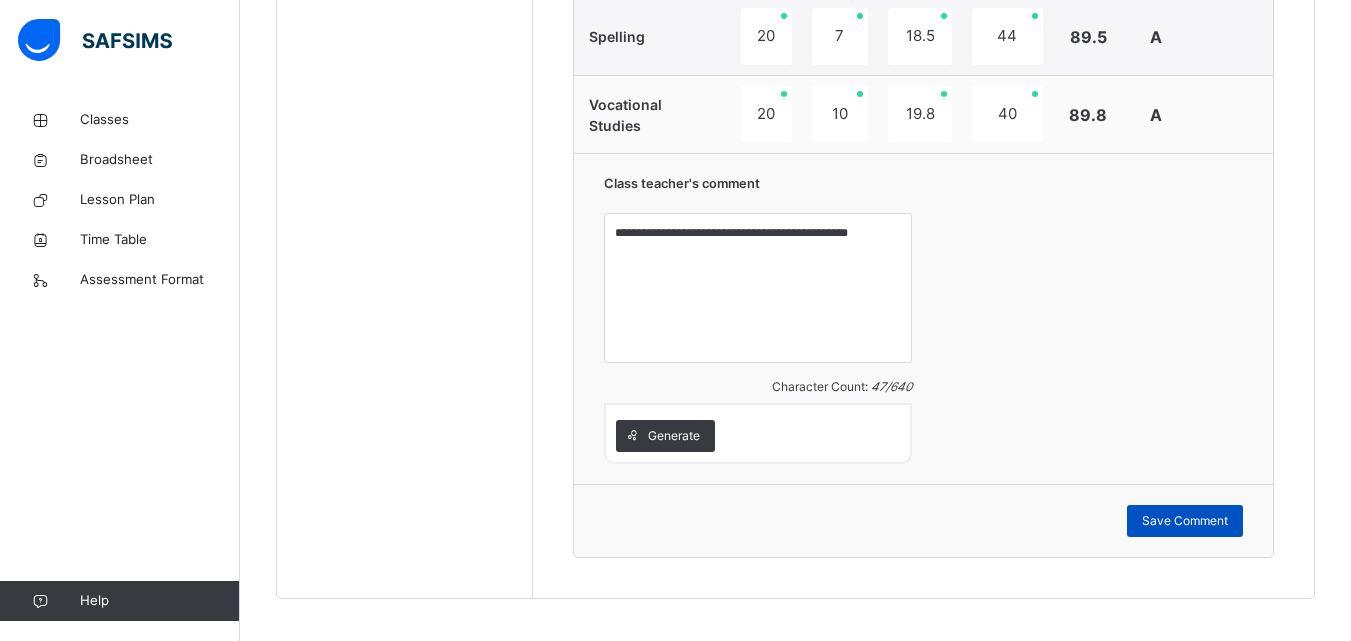 click on "Save Comment" at bounding box center (1185, 521) 